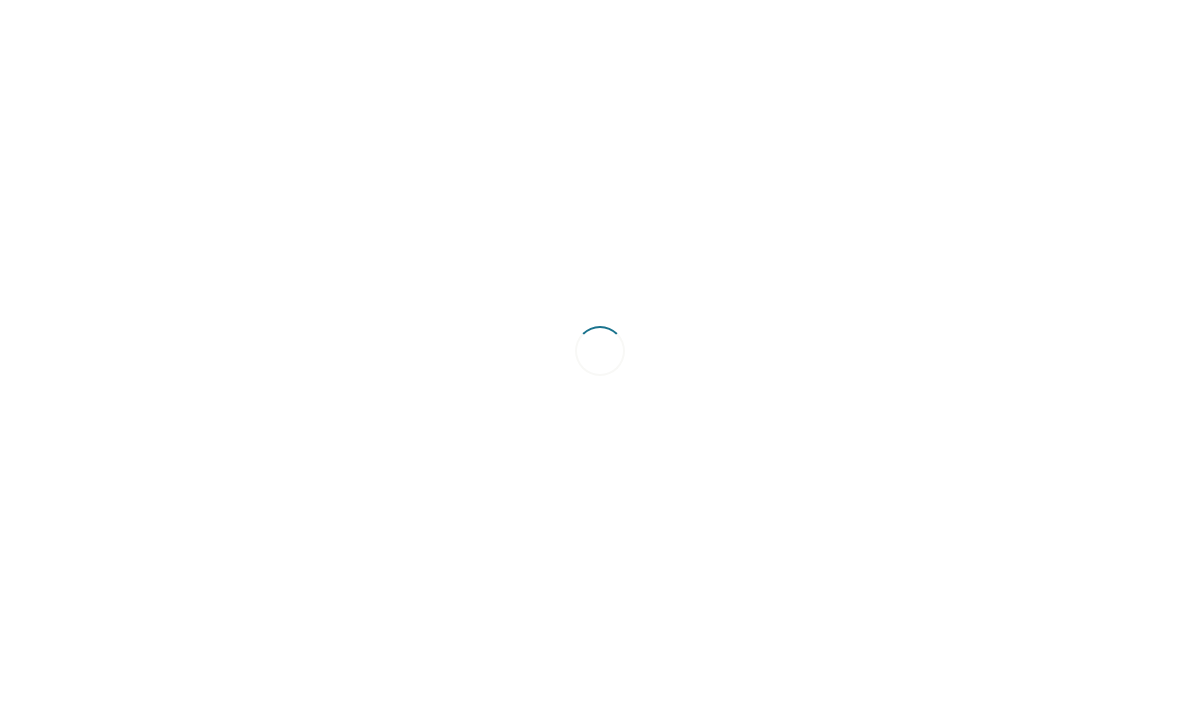 scroll, scrollTop: 0, scrollLeft: 0, axis: both 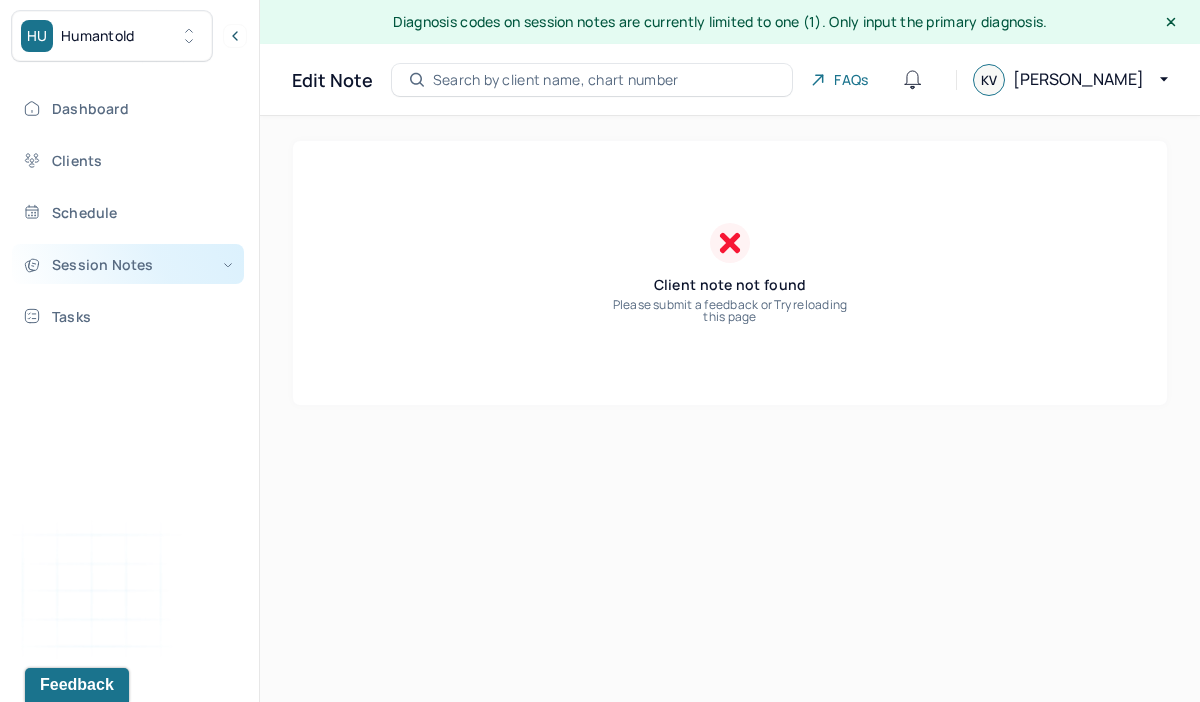 click on "Session Notes" at bounding box center [128, 264] 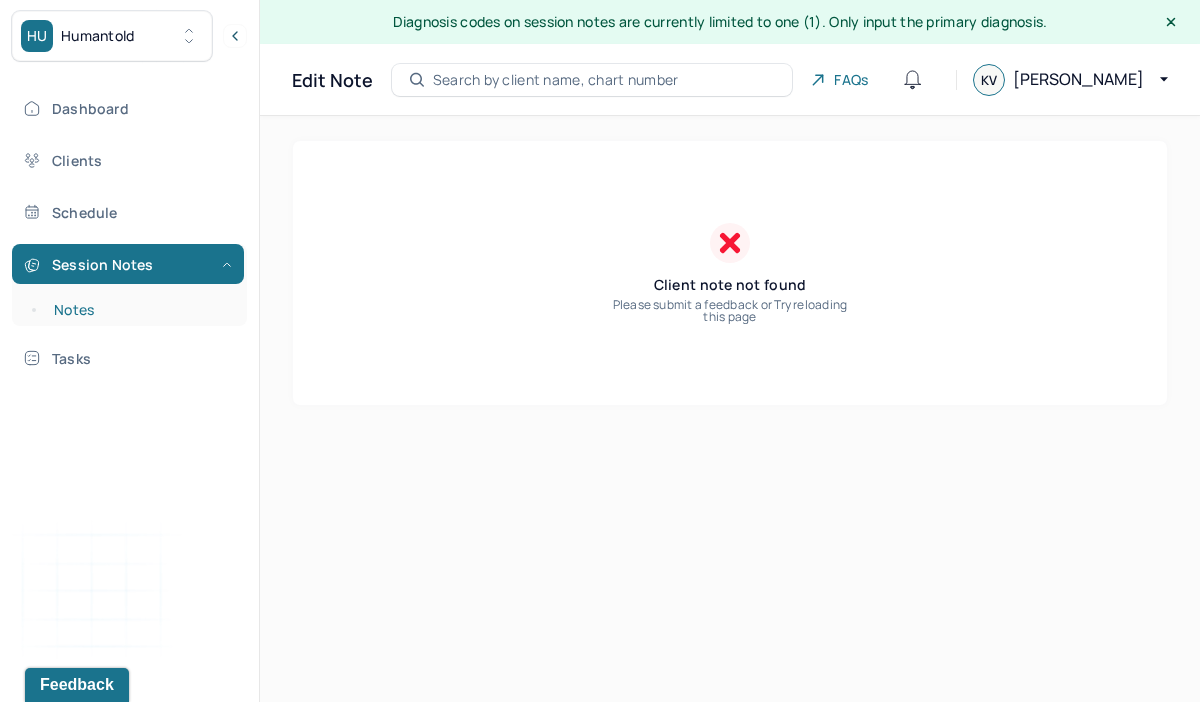 click on "Notes" at bounding box center [139, 310] 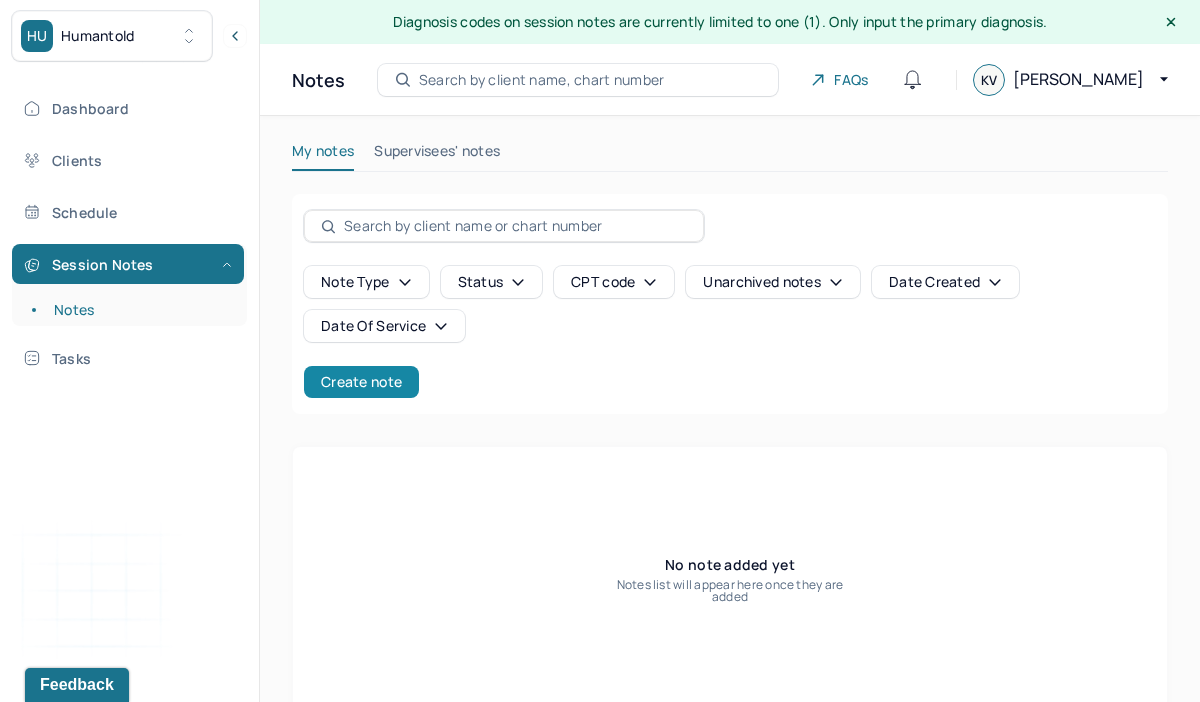 click on "Create note" at bounding box center (361, 382) 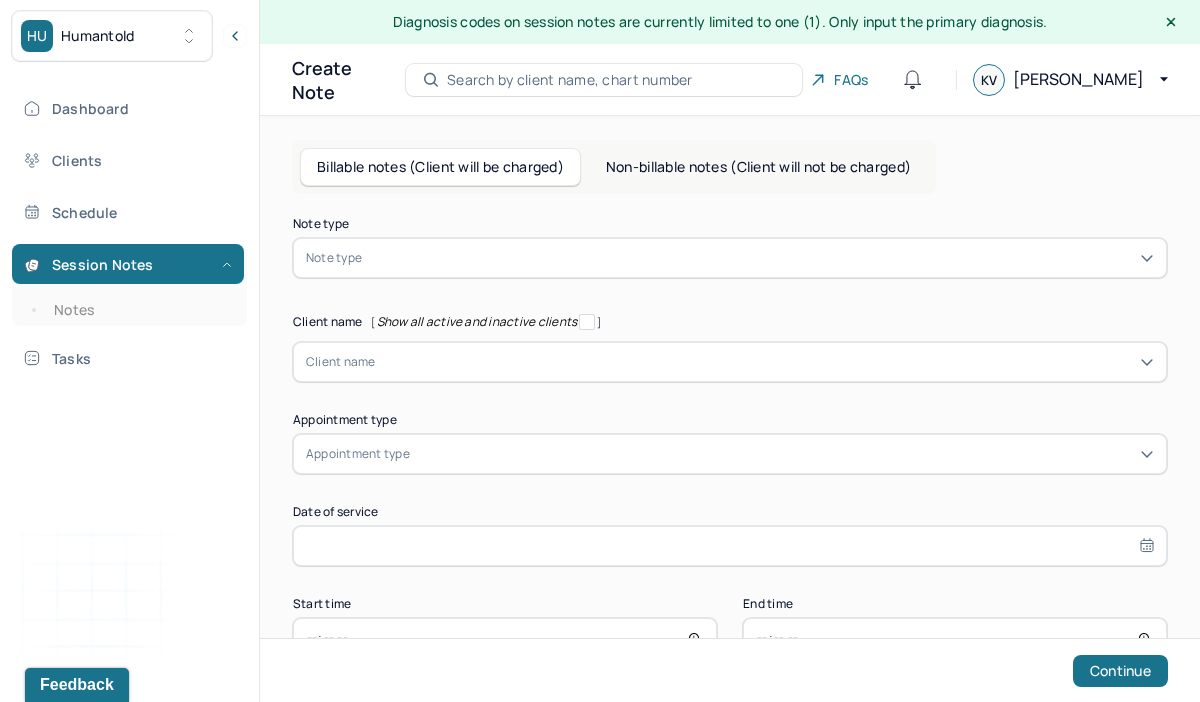 click at bounding box center (760, 258) 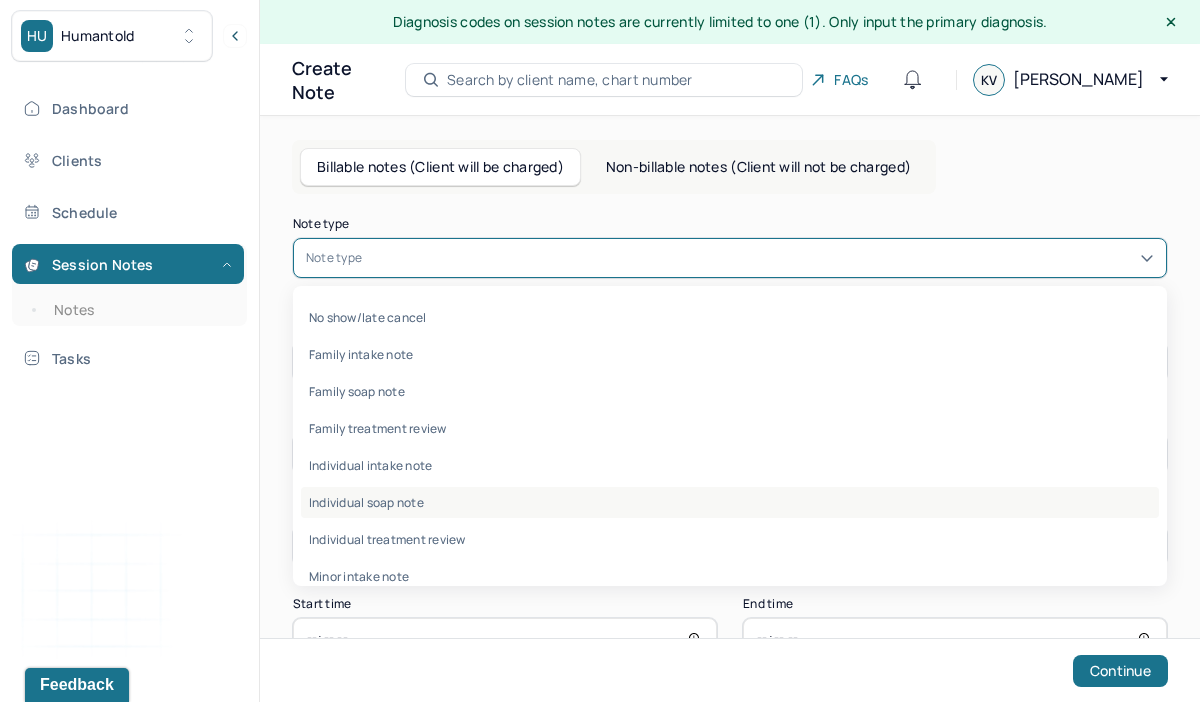 click on "Individual soap note" at bounding box center [730, 502] 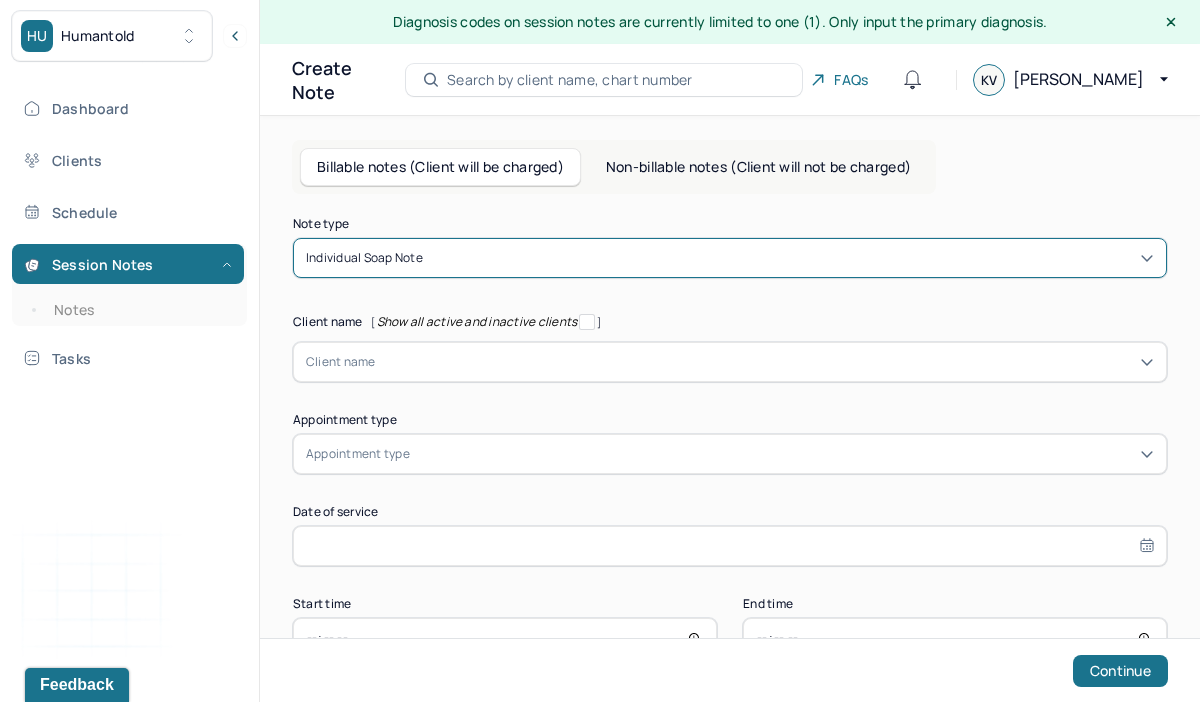 click at bounding box center (765, 362) 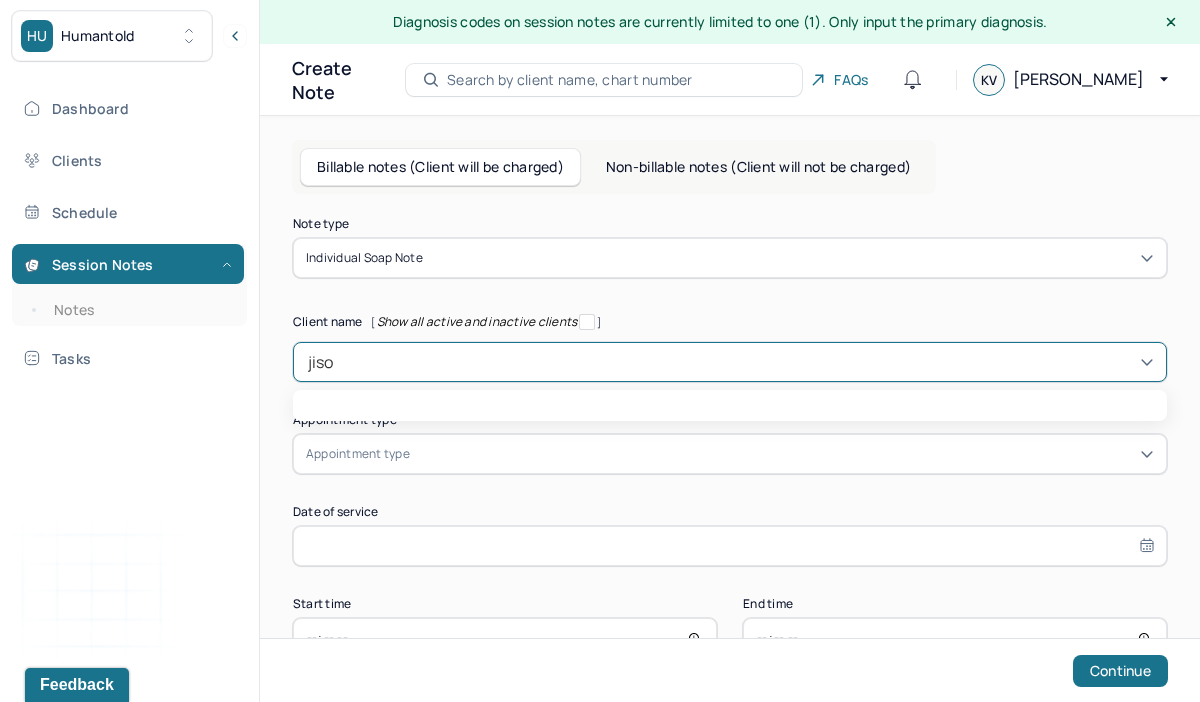 type on "jisoo" 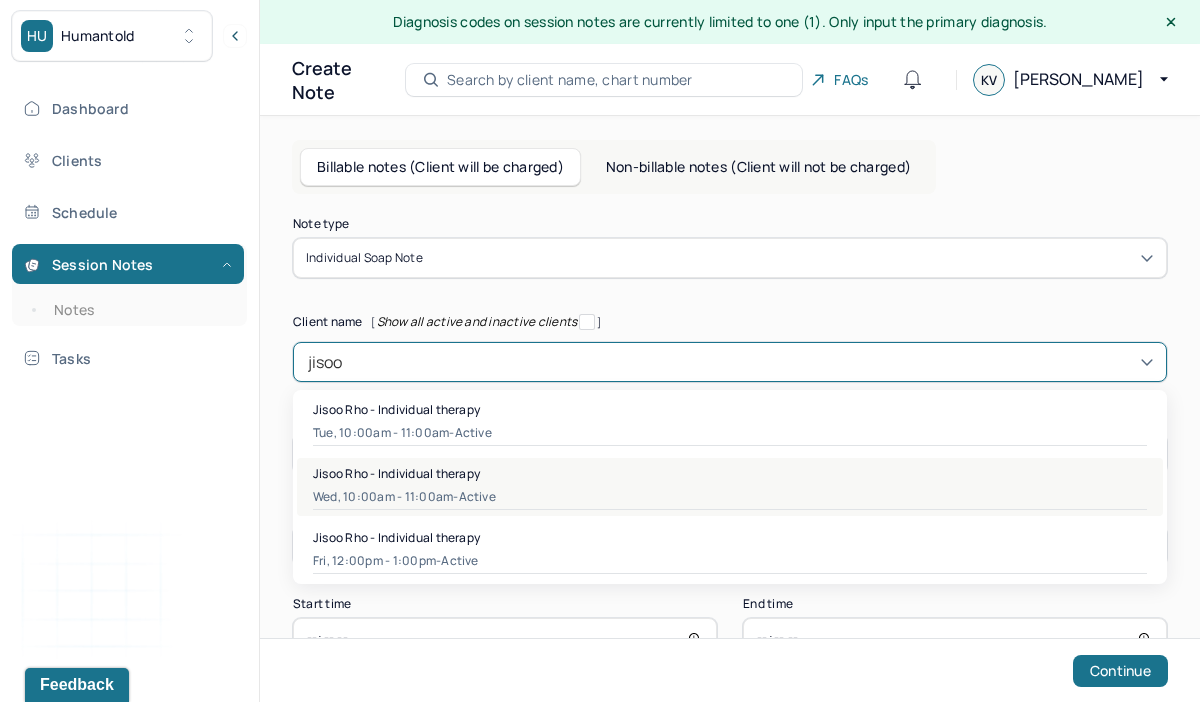 click on "Wed, 10:00am - 11:00am  -  active" at bounding box center [730, 497] 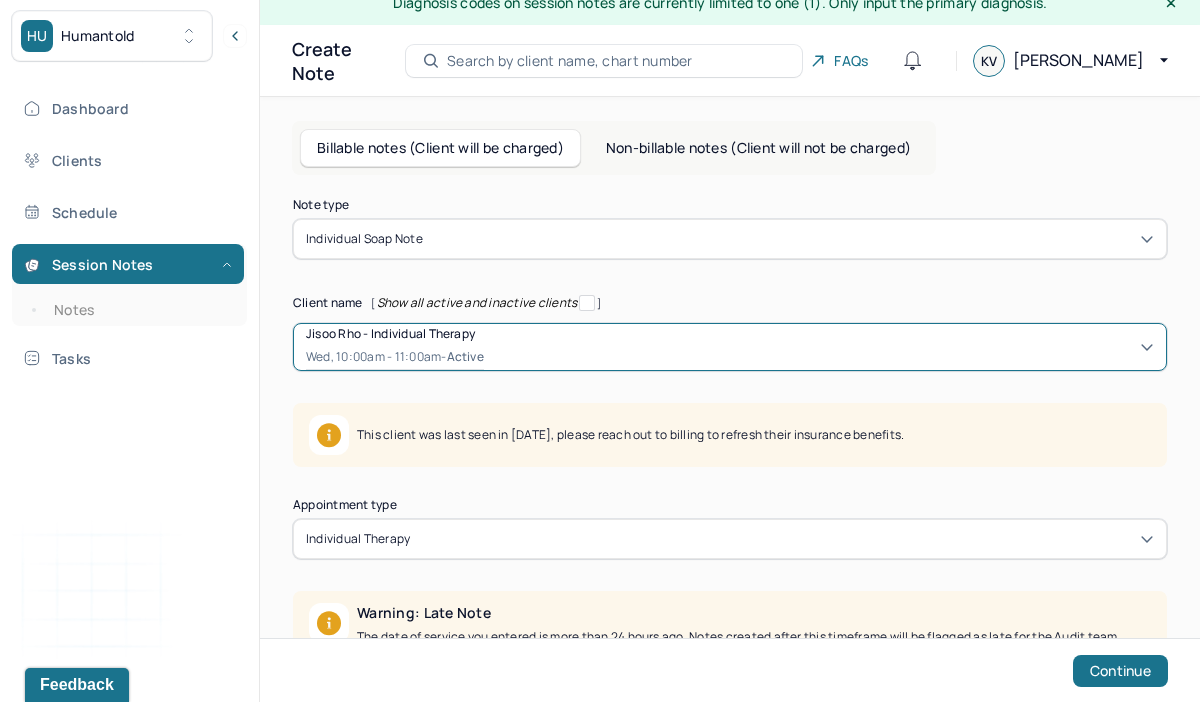 scroll, scrollTop: 29, scrollLeft: 0, axis: vertical 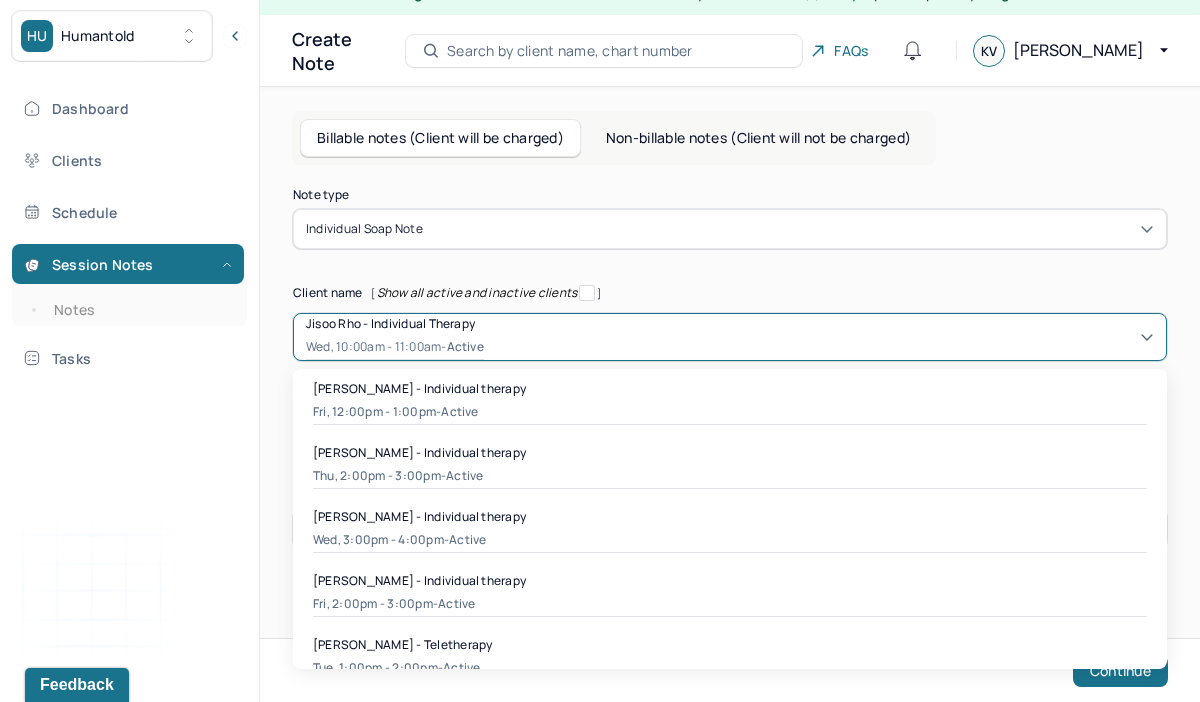 click on "Jisoo Rho - Individual therapy Wed, 10:00am - 11:00am  -  active" at bounding box center (730, 337) 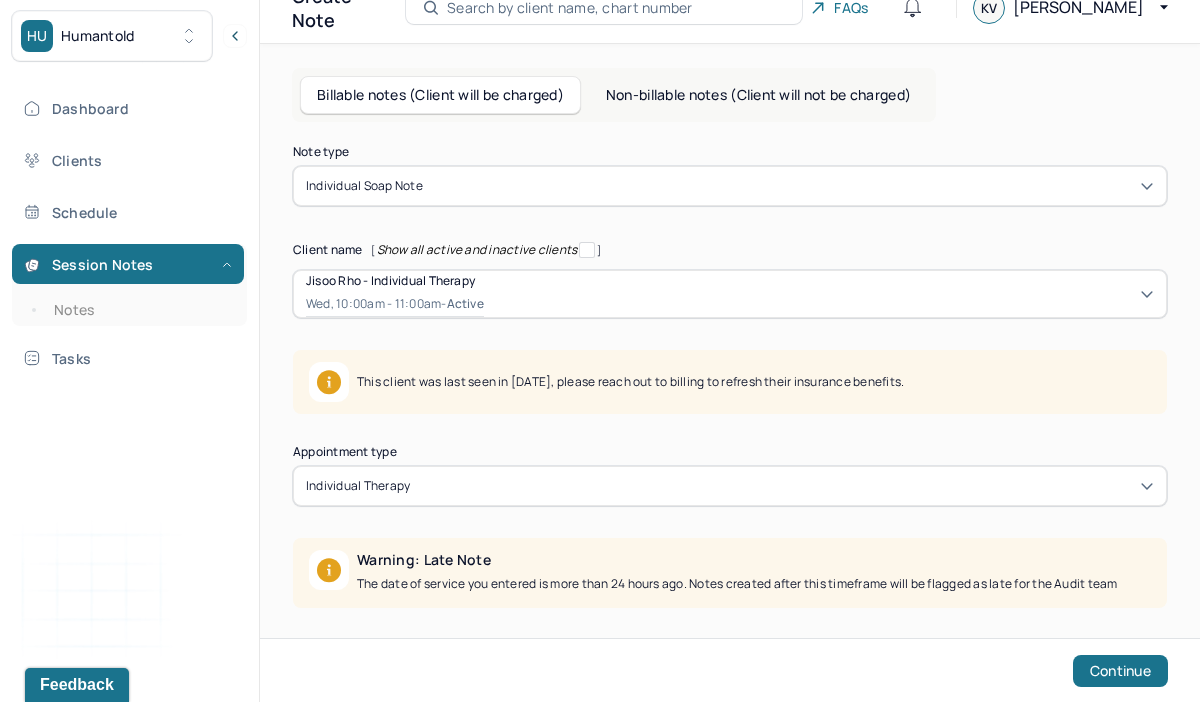 scroll, scrollTop: 0, scrollLeft: 0, axis: both 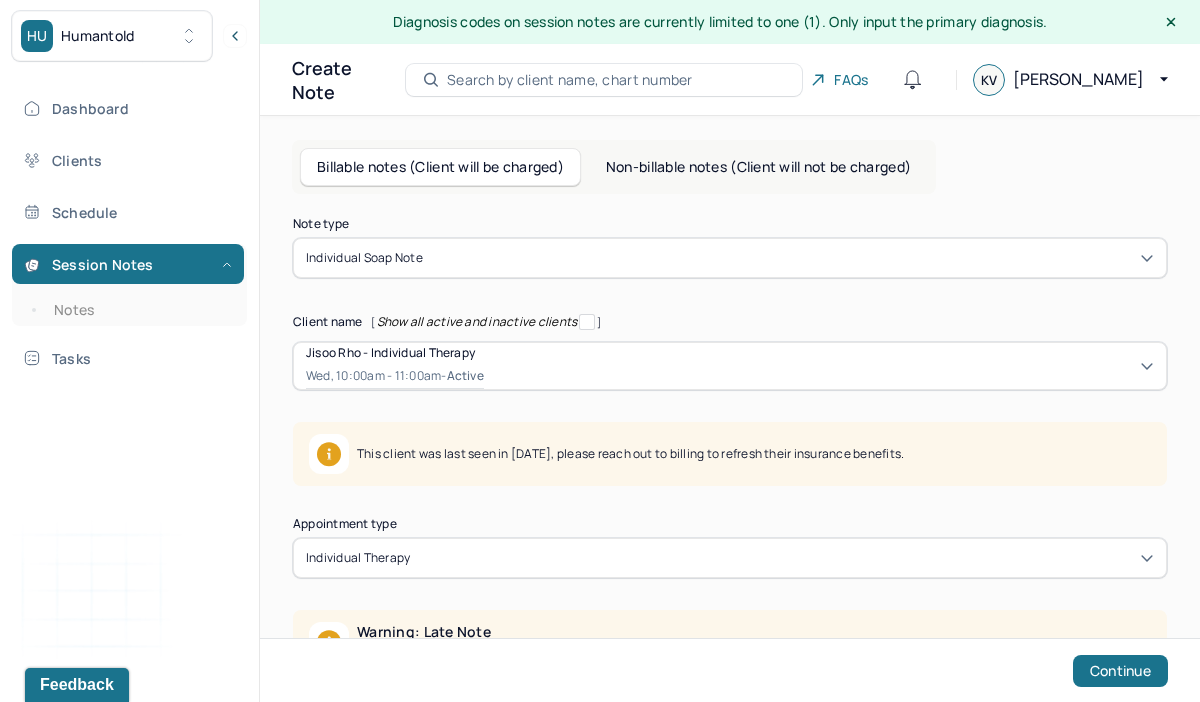 click at bounding box center [819, 366] 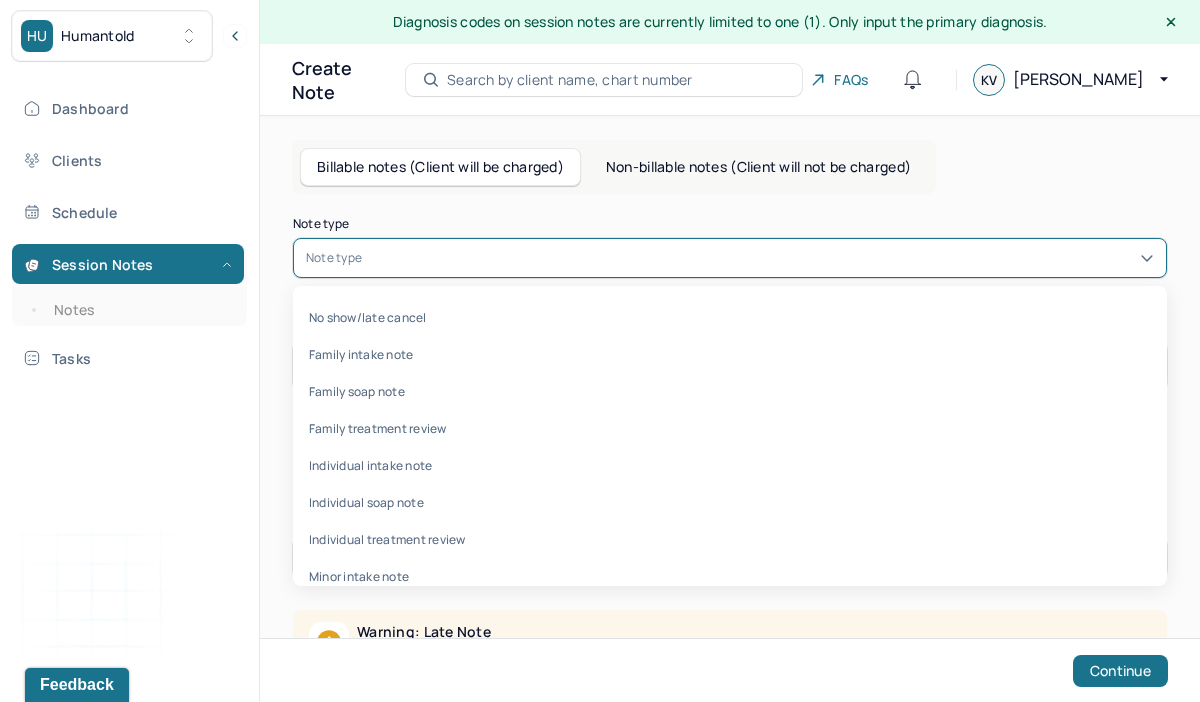 click at bounding box center (760, 258) 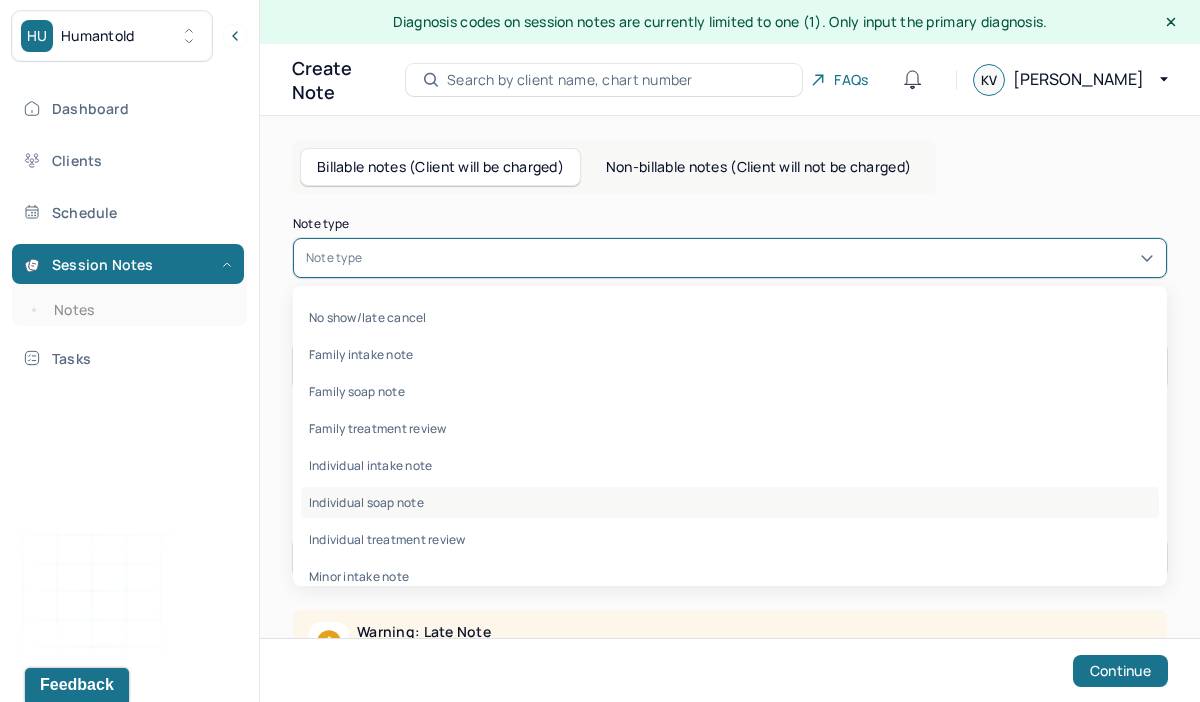 click on "Individual soap note" at bounding box center [730, 502] 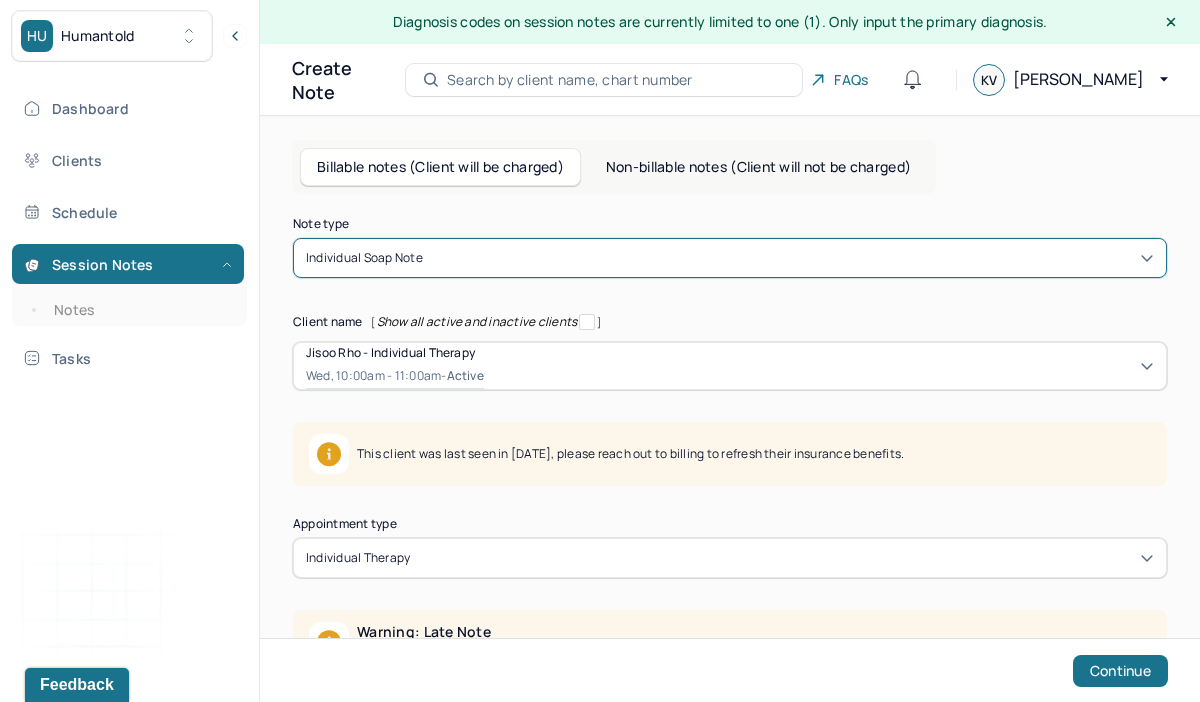 click on "active" at bounding box center (465, 376) 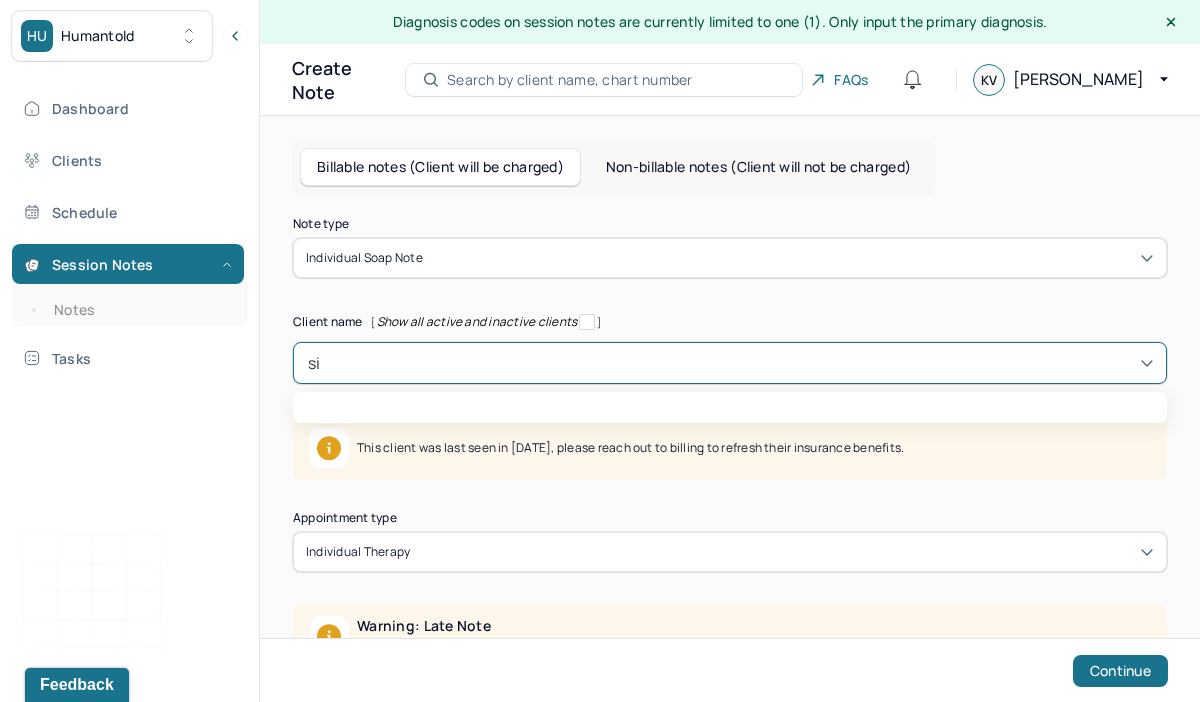 type on "s" 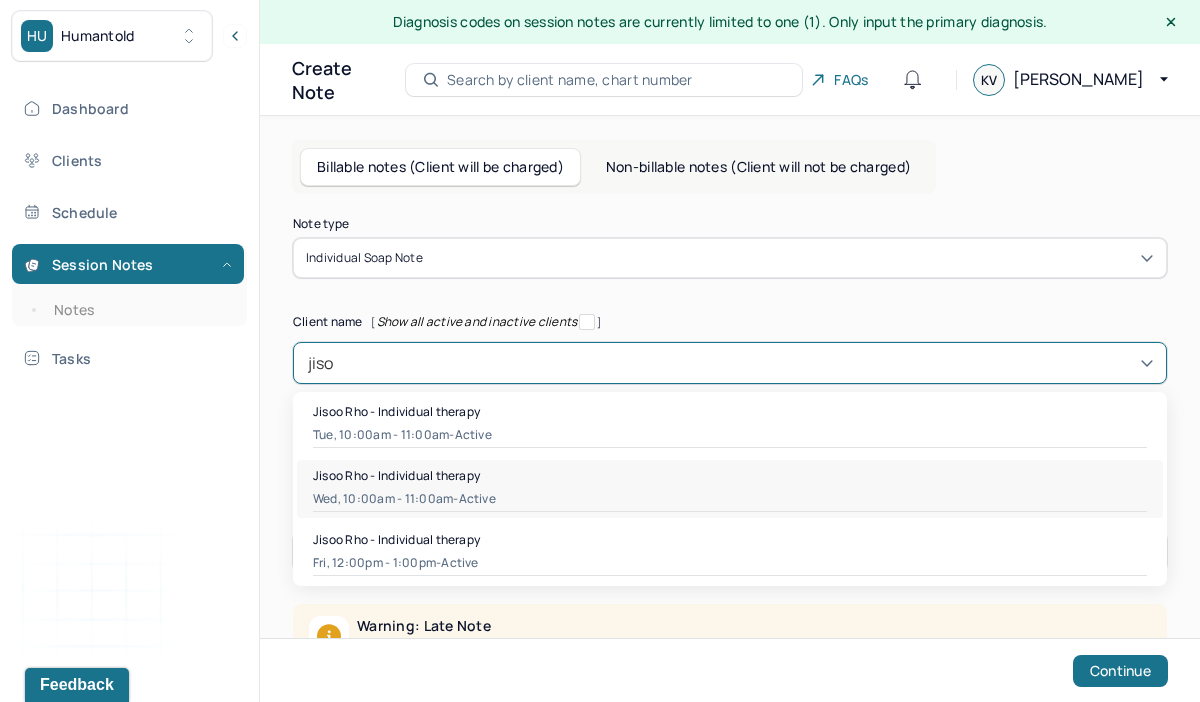 type on "jisoo" 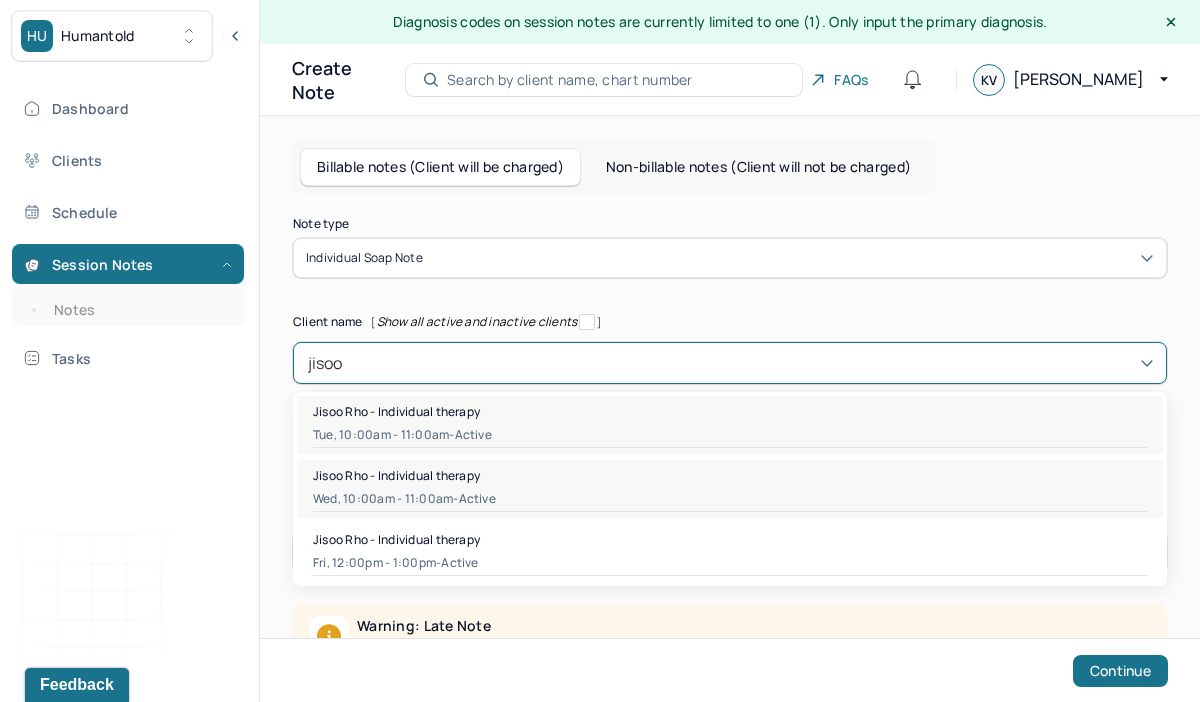 click on "Jisoo Rho - Individual therapy" at bounding box center [396, 411] 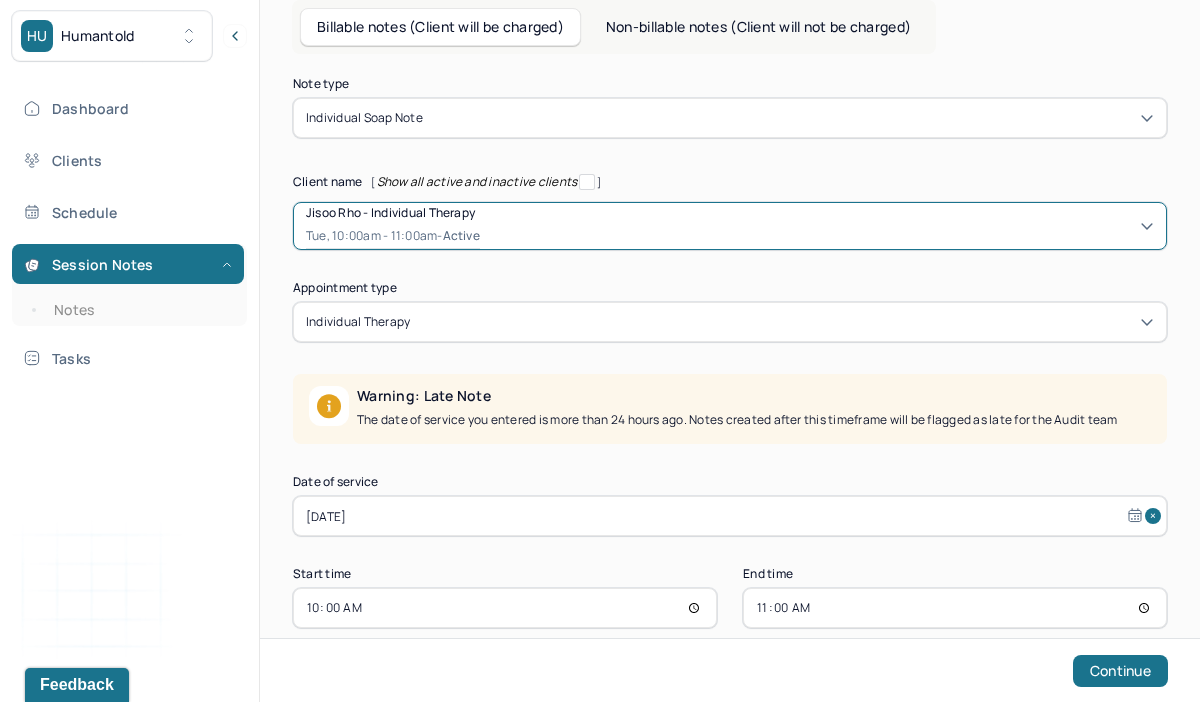 scroll, scrollTop: 171, scrollLeft: 0, axis: vertical 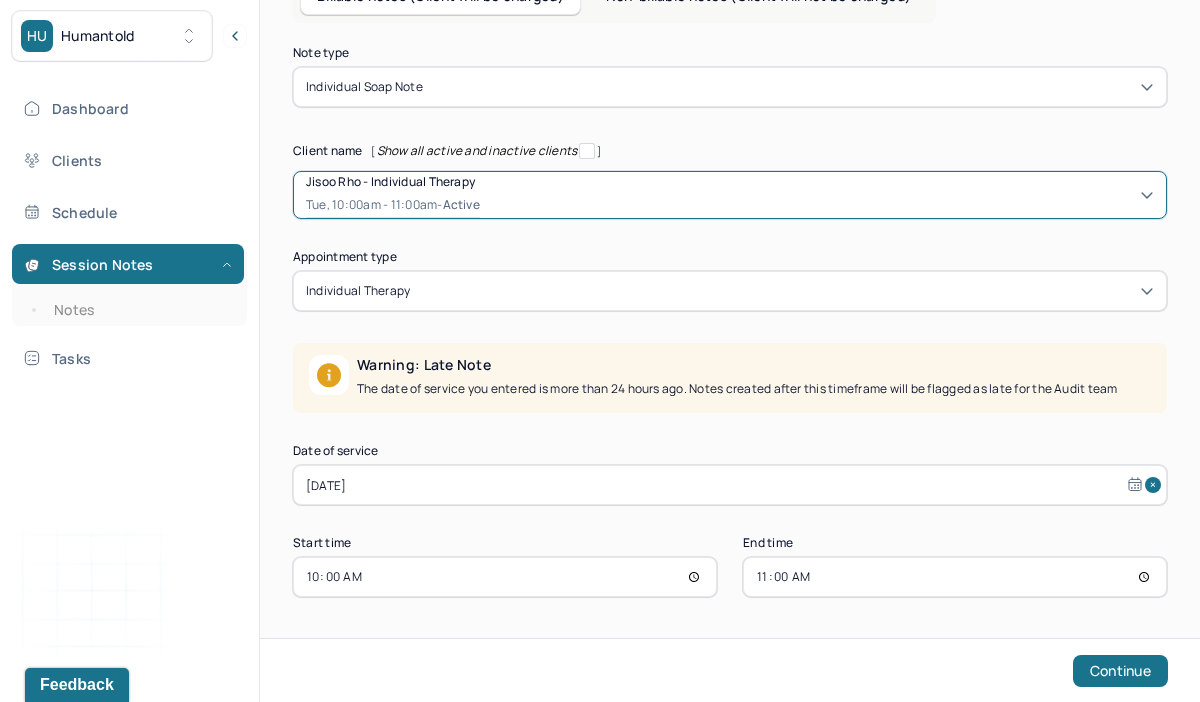 click on "Jul 1, 2025" at bounding box center [730, 485] 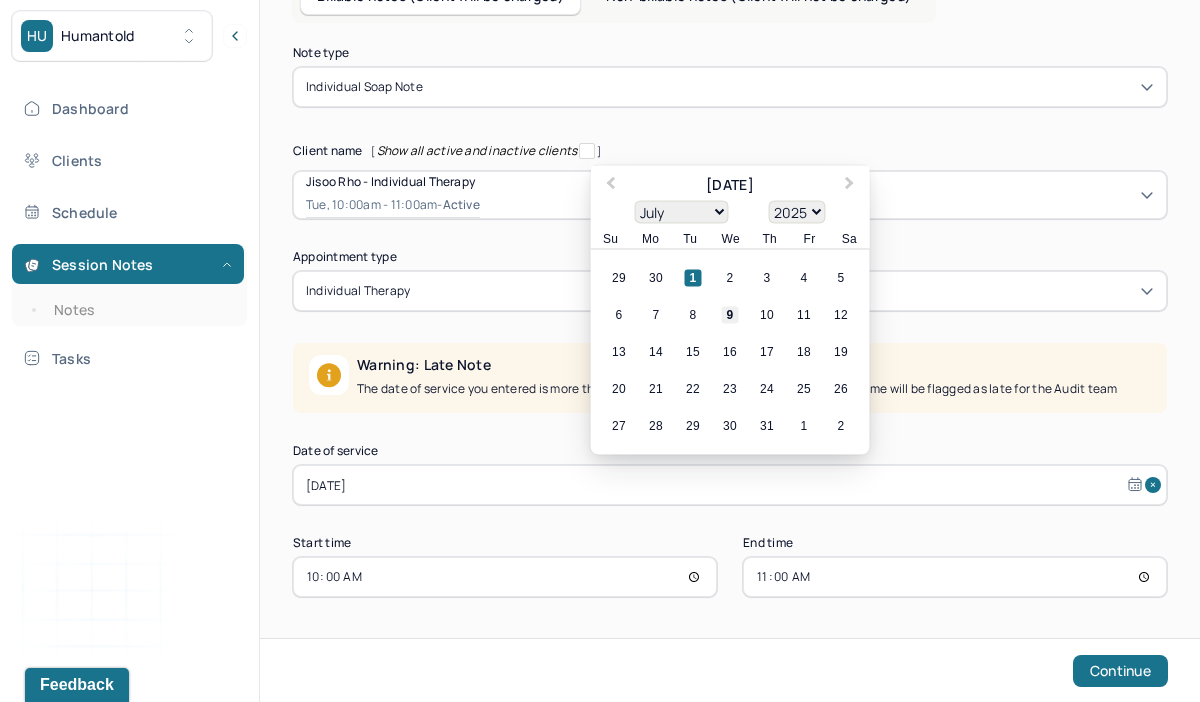 click on "9" at bounding box center (730, 315) 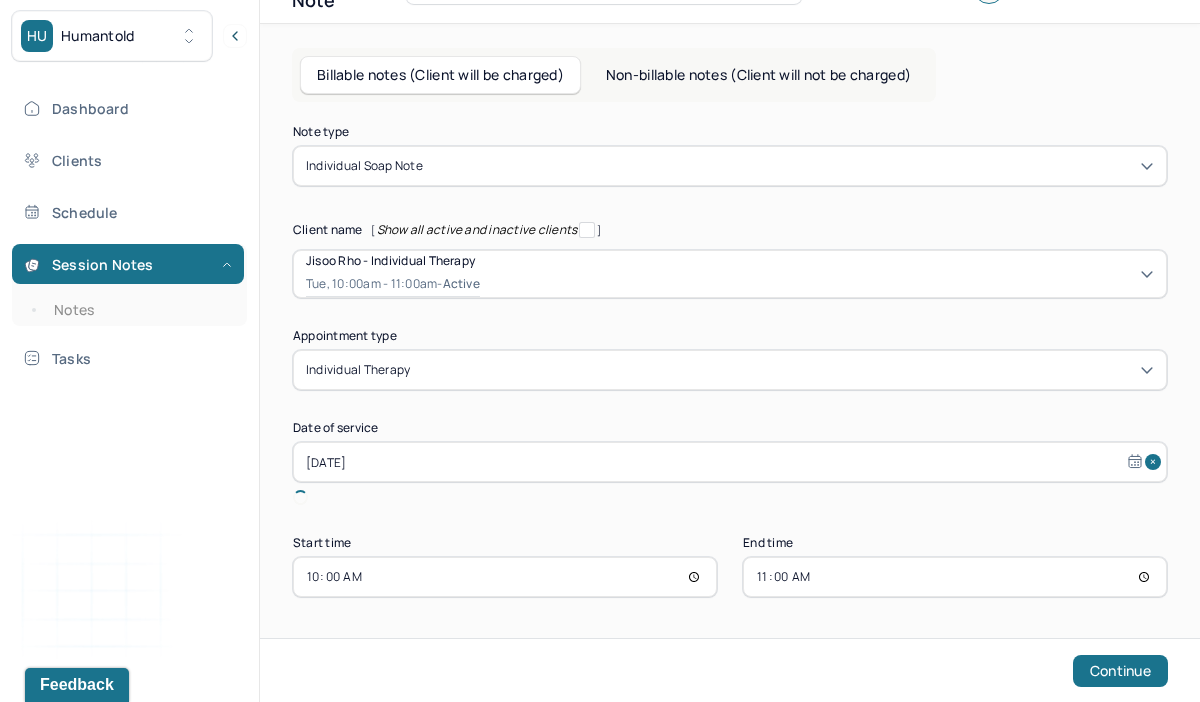 scroll, scrollTop: 69, scrollLeft: 0, axis: vertical 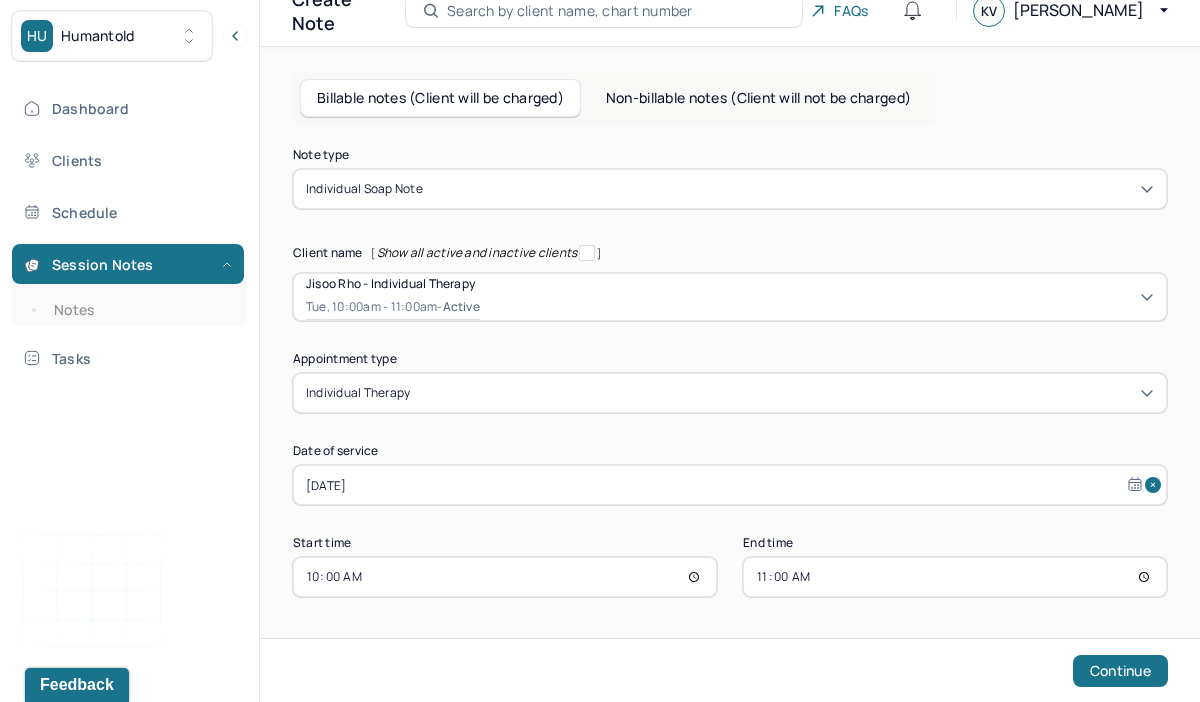 click on "10:00" at bounding box center (505, 577) 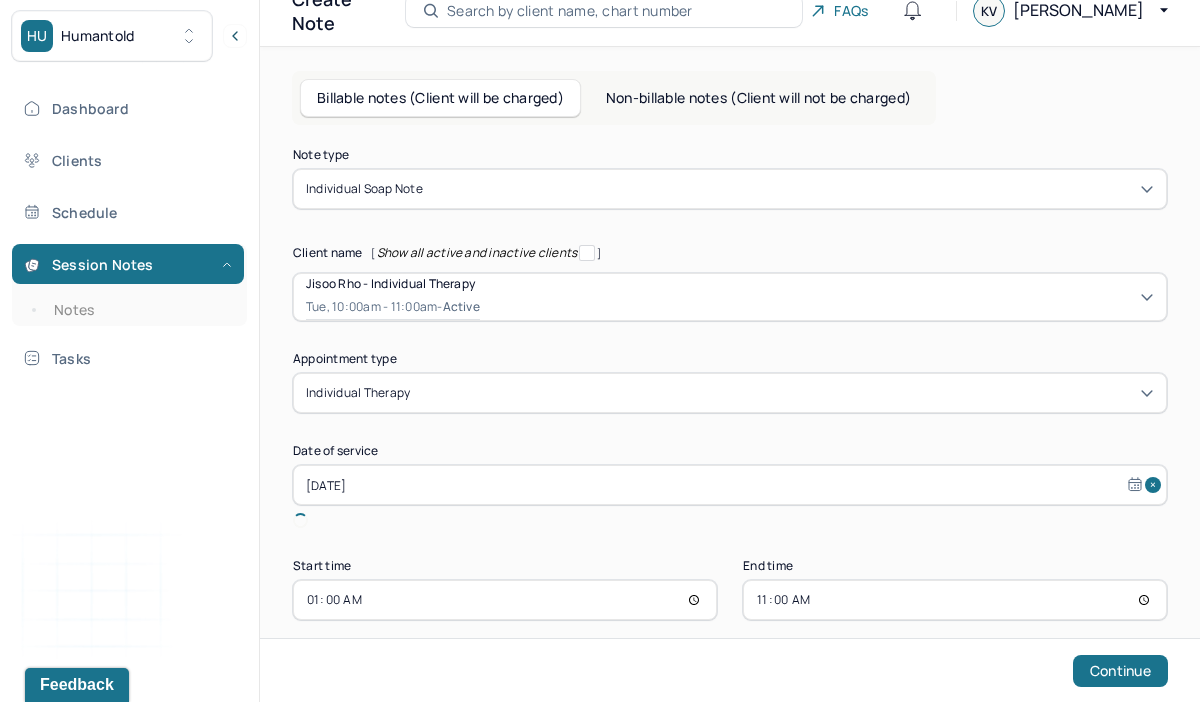 type on "11:00" 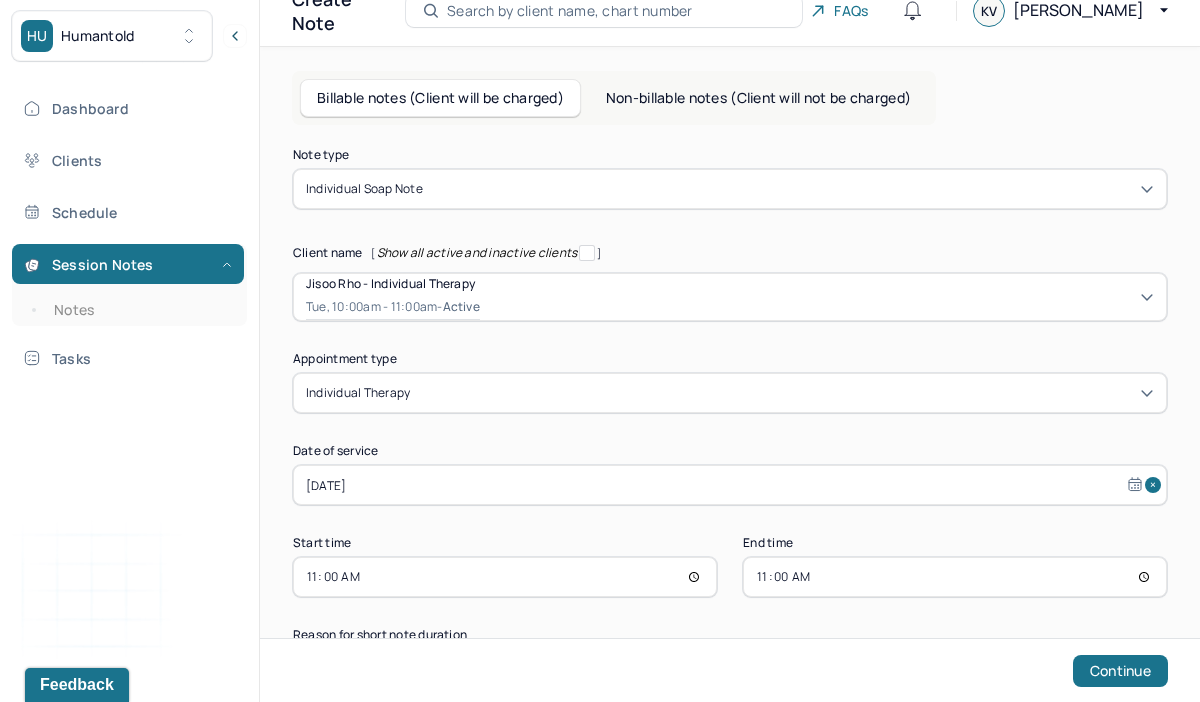click on "11:00" at bounding box center (955, 577) 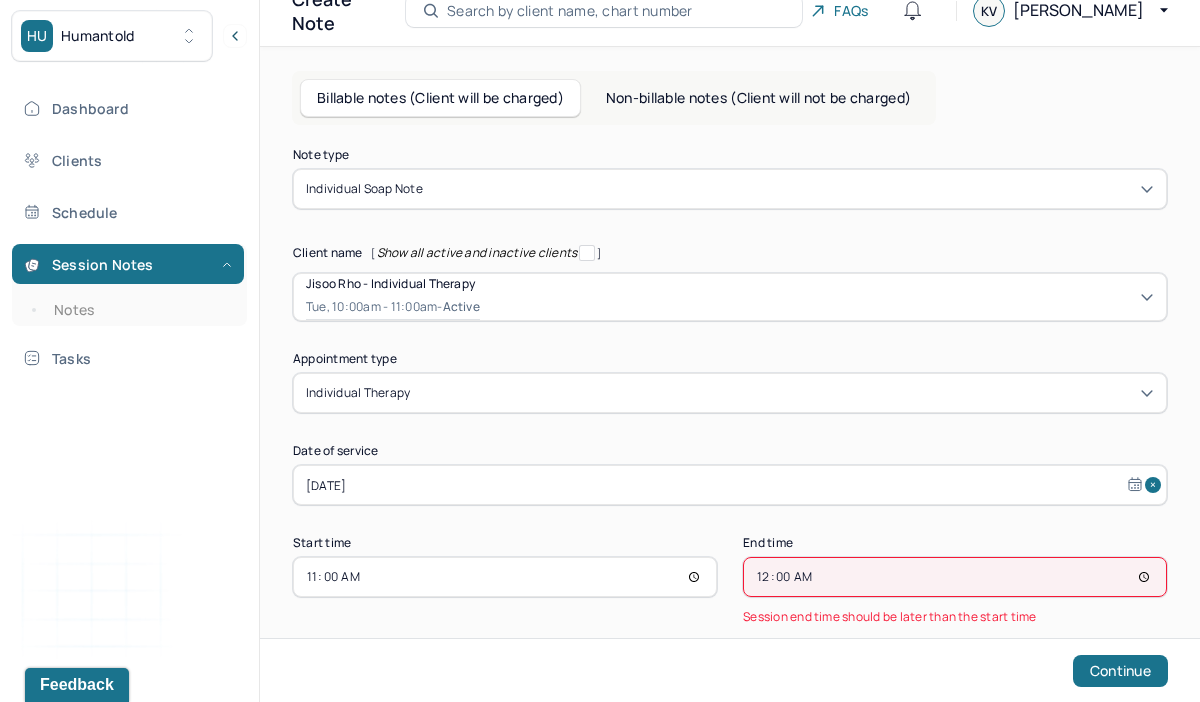 click on "00:00" at bounding box center (955, 577) 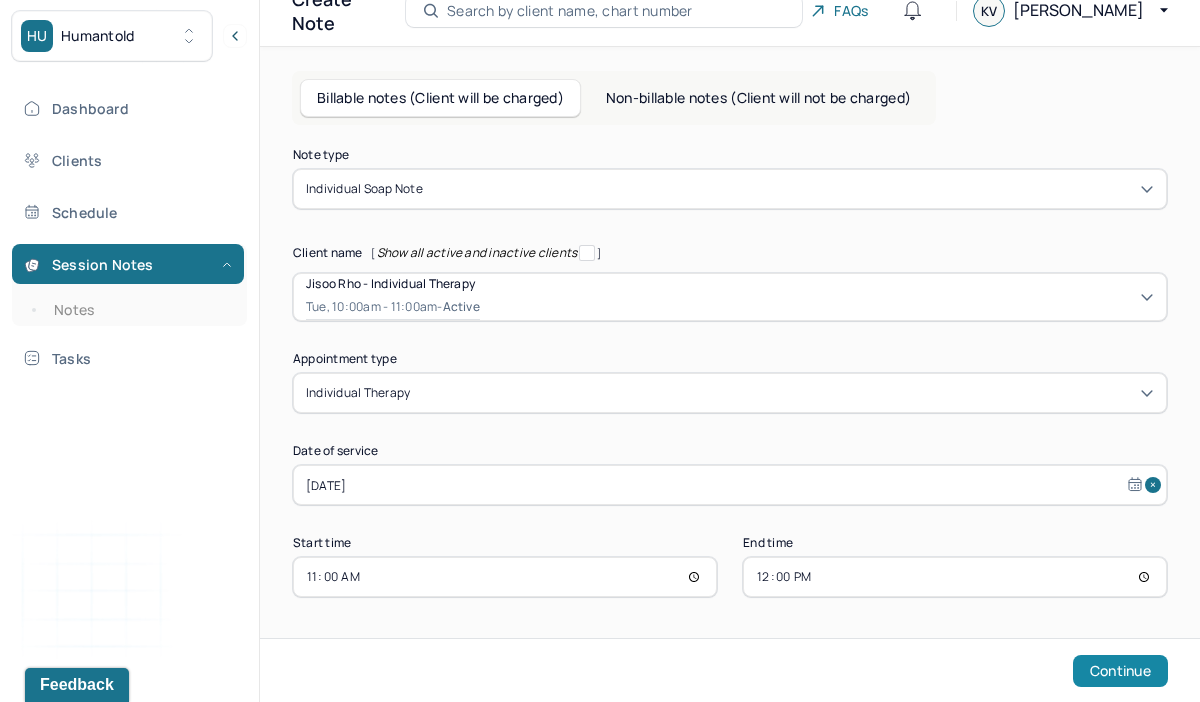 click on "Continue" at bounding box center [1120, 671] 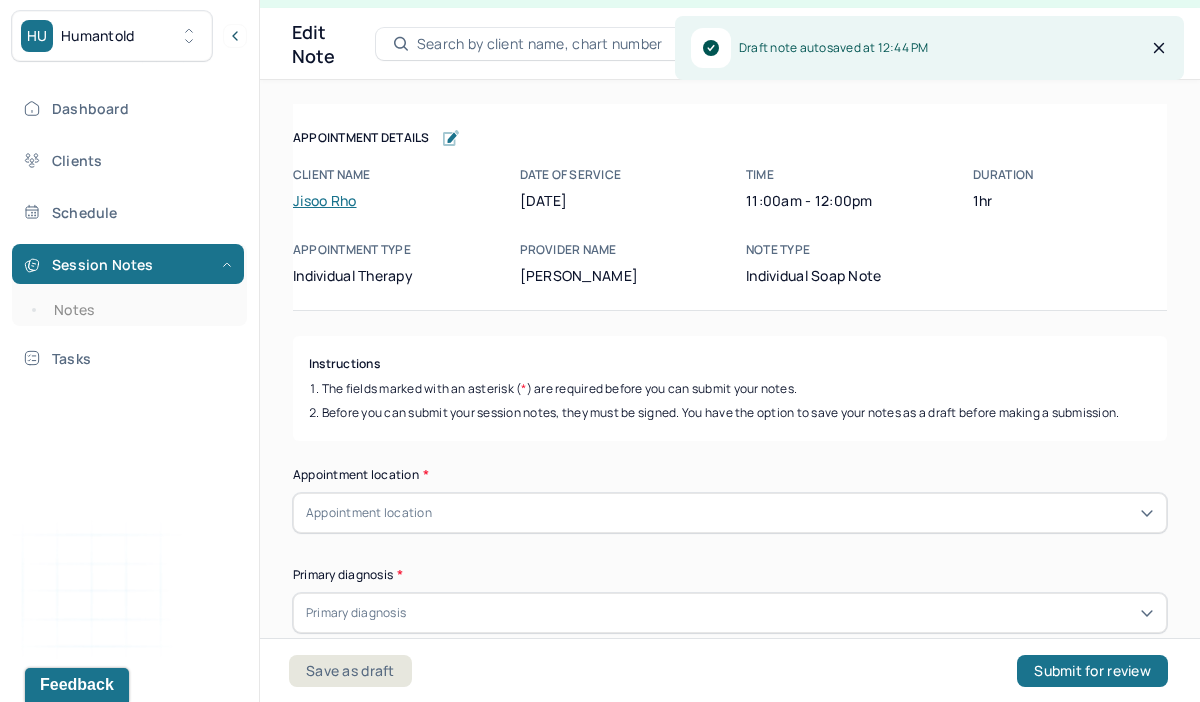 scroll, scrollTop: 36, scrollLeft: 0, axis: vertical 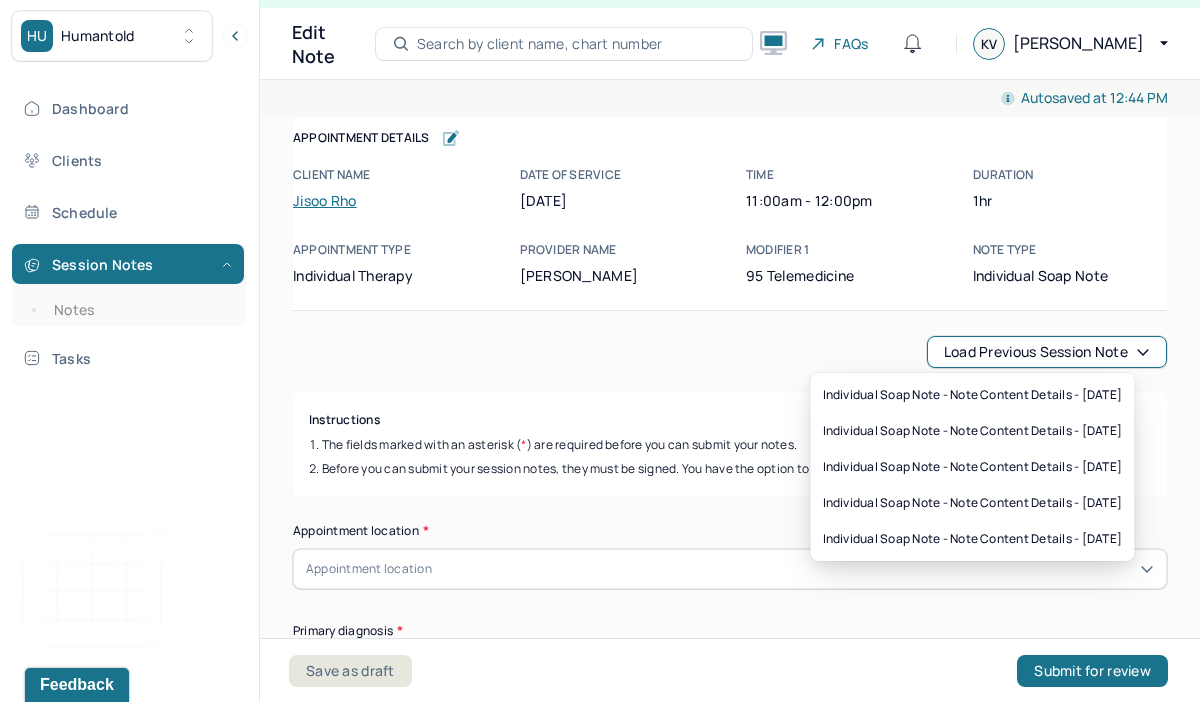 click on "Load previous session note" at bounding box center (1047, 352) 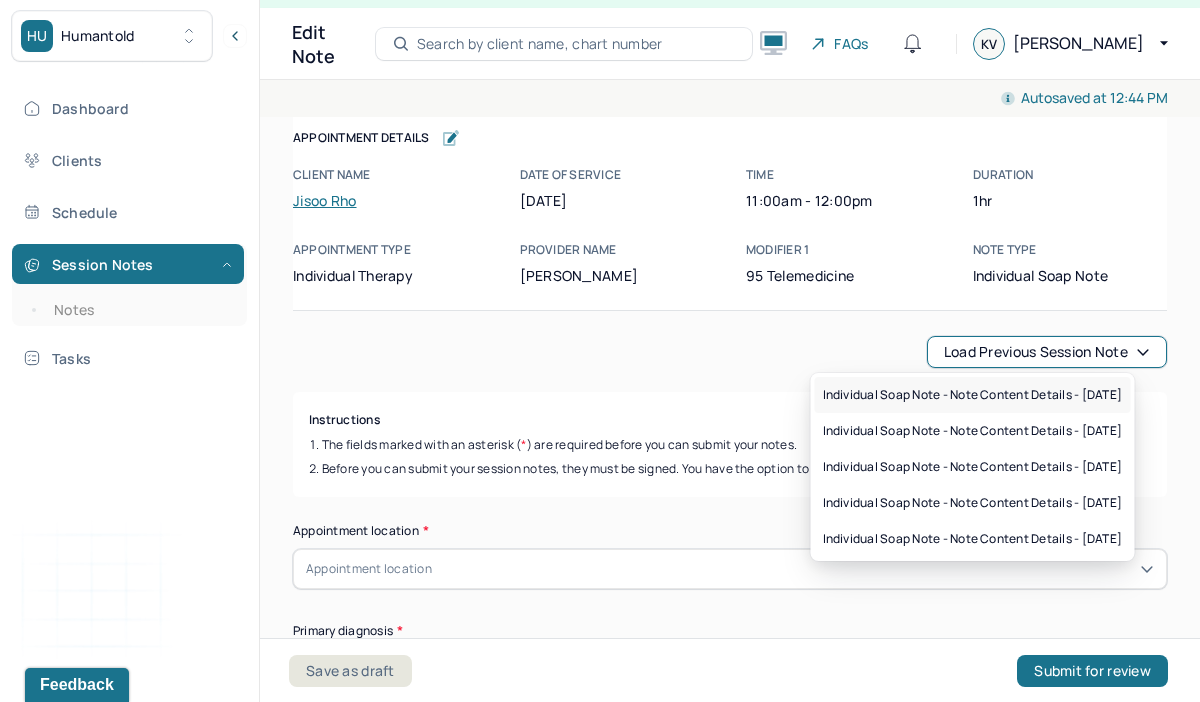 click on "Individual soap note   - Note content Details -   06/12/2025" at bounding box center (973, 395) 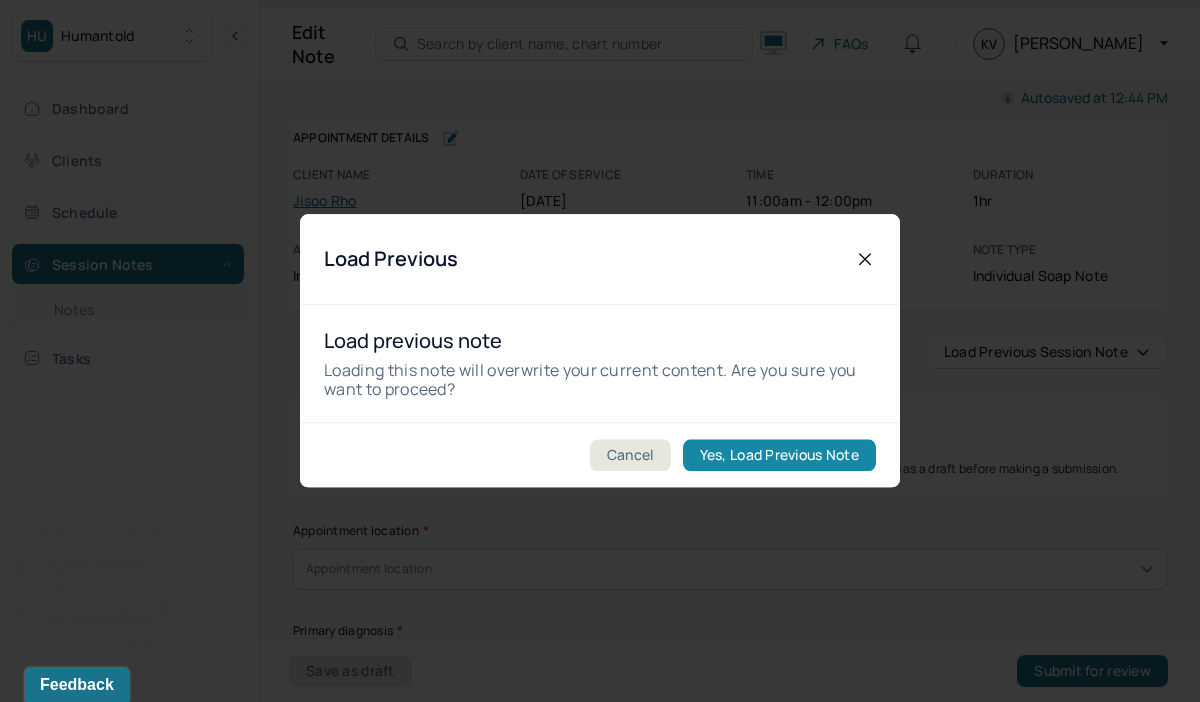 click on "Yes, Load Previous Note" at bounding box center [779, 456] 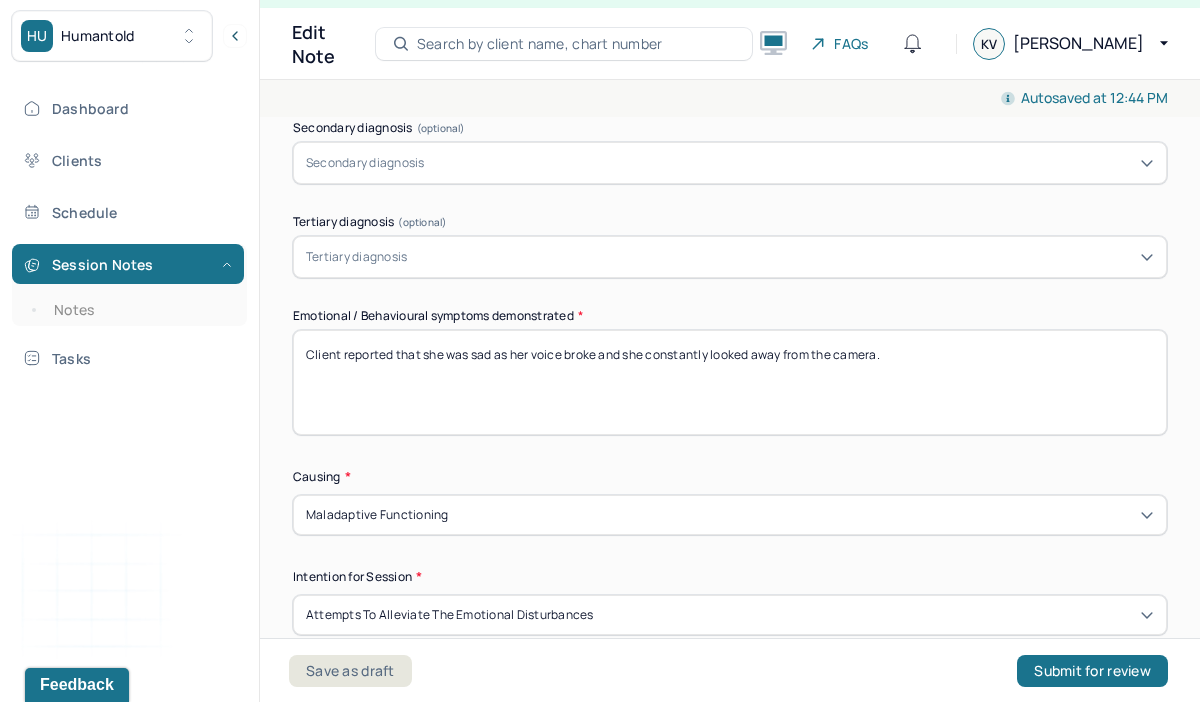 scroll, scrollTop: 857, scrollLeft: 0, axis: vertical 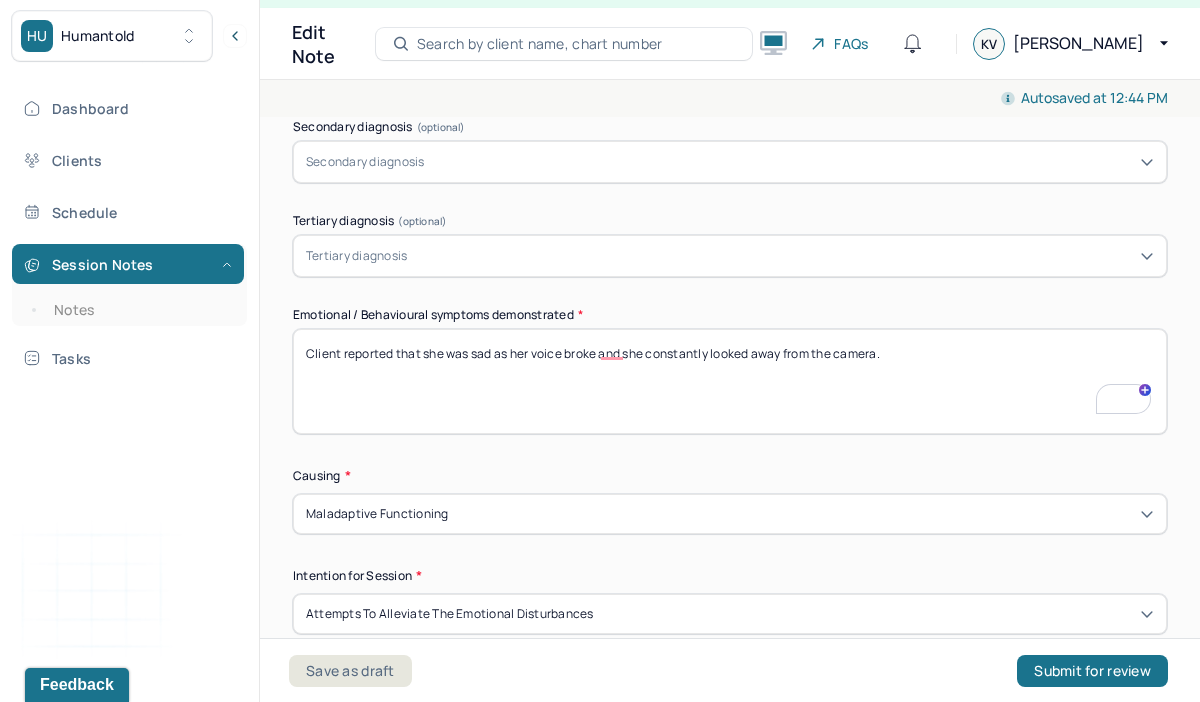 drag, startPoint x: 892, startPoint y: 352, endPoint x: 872, endPoint y: 352, distance: 20 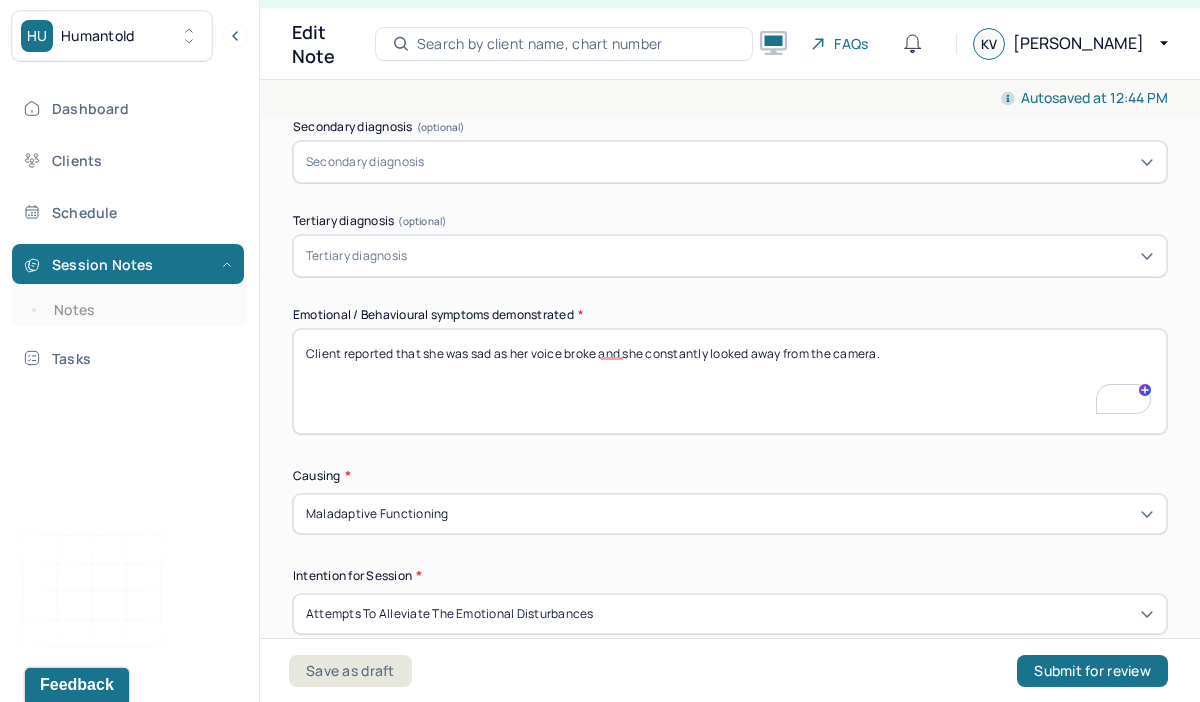 click on "Client reported that she was sad as her voice broke and she constantly looked away from the camera." at bounding box center [730, 381] 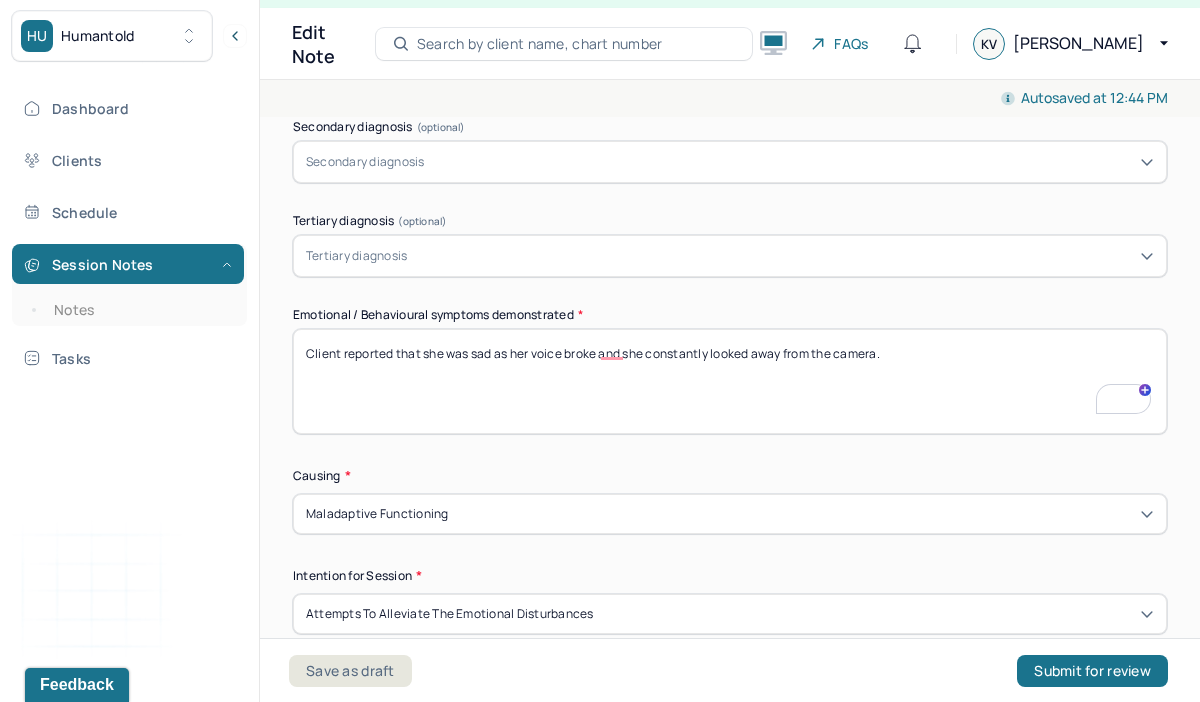 scroll, scrollTop: 857, scrollLeft: 0, axis: vertical 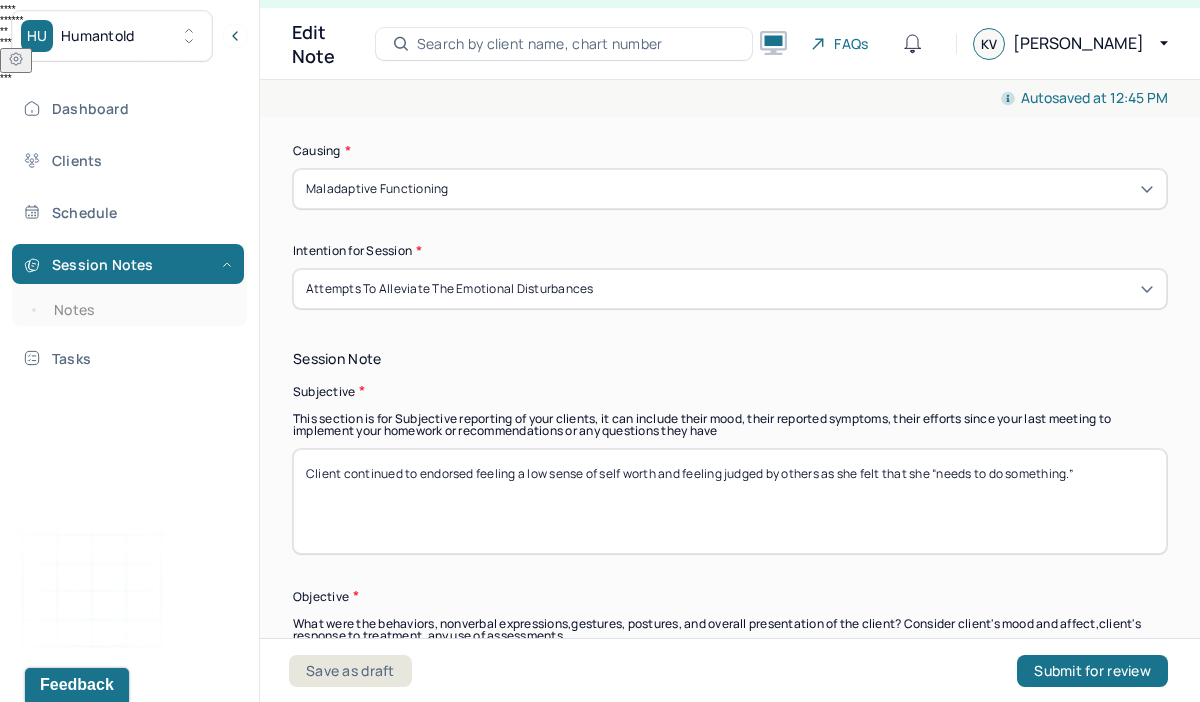 type on "Client reported that she was sad as her voice broke and she constantly looked away from the camera and began to cry." 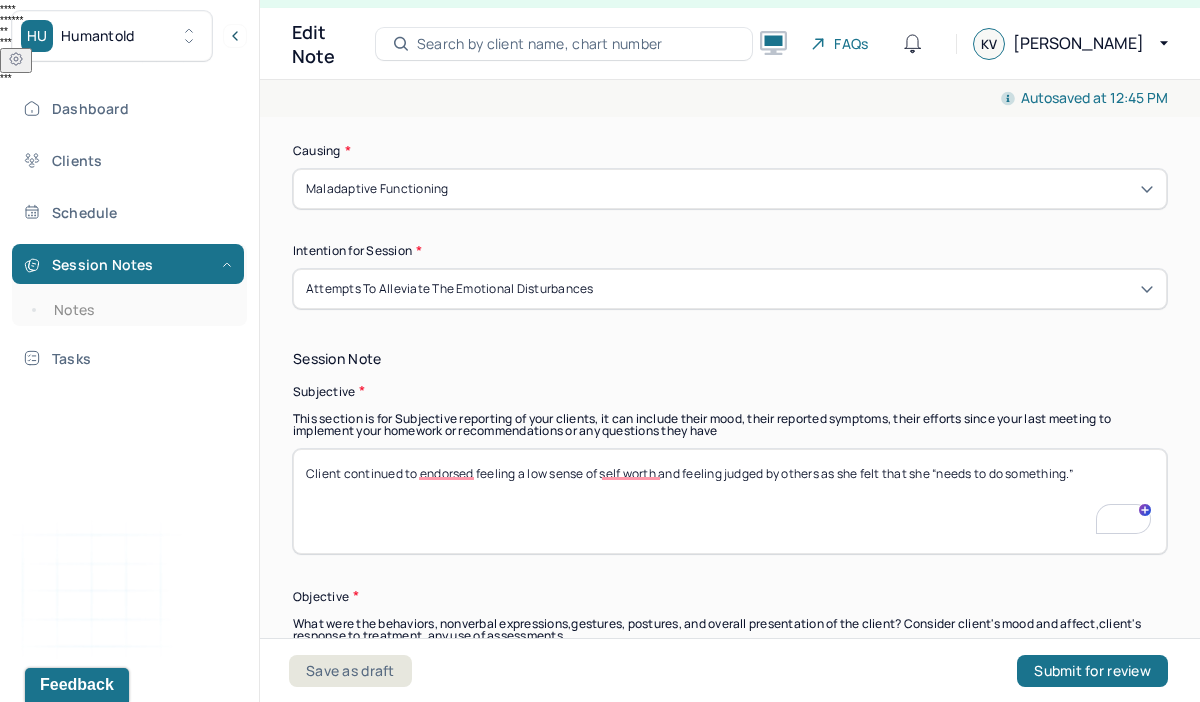 drag, startPoint x: 1120, startPoint y: 477, endPoint x: 294, endPoint y: 455, distance: 826.2929 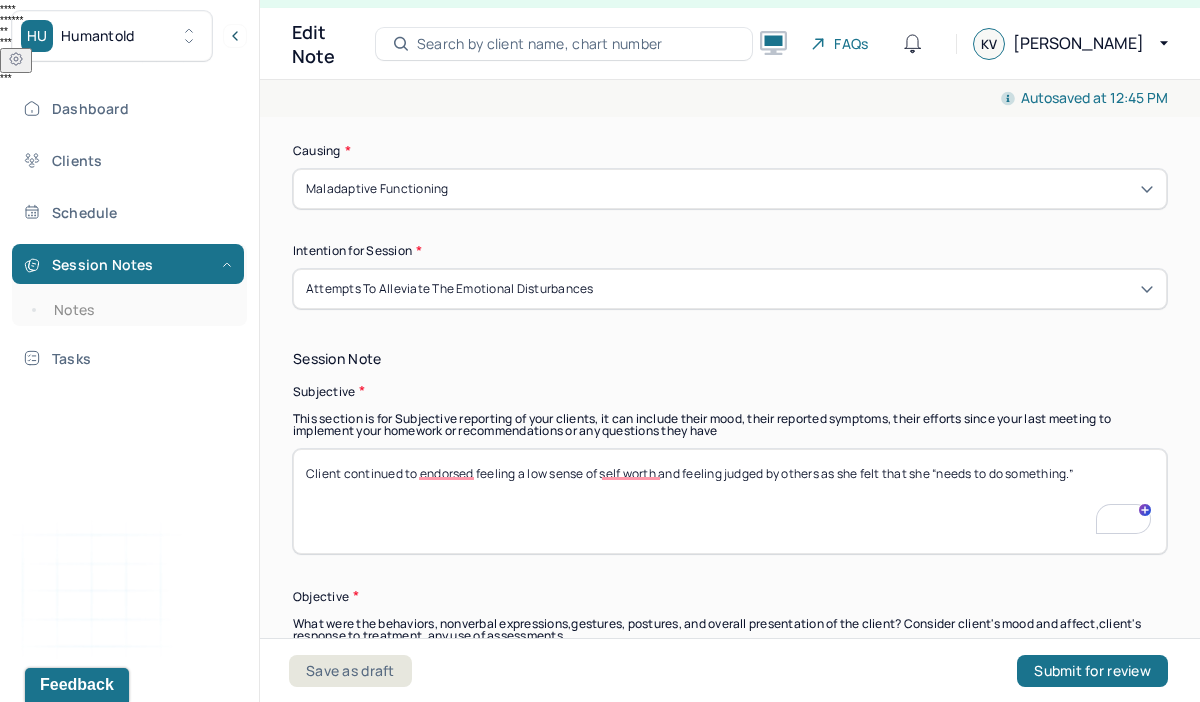 click on "Client continued to endorsed feeling a low sense of self worth and feeling judged by others as she felt that she “needs to do something.”" at bounding box center [730, 501] 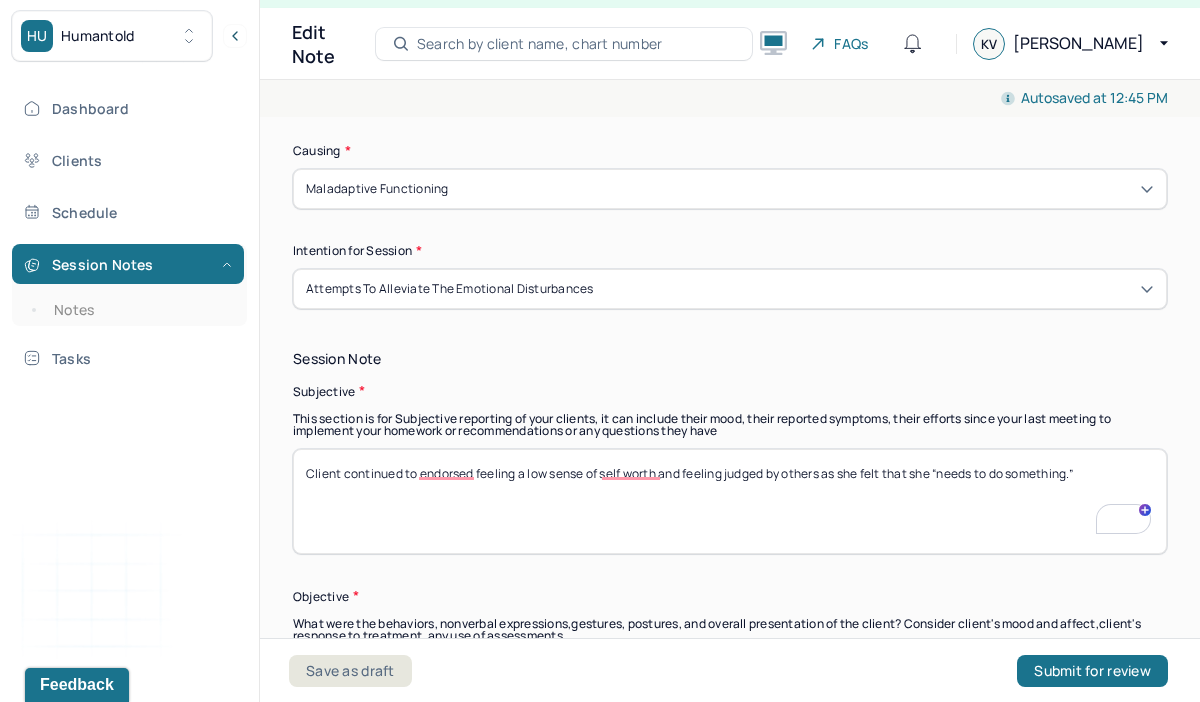 scroll, scrollTop: 1182, scrollLeft: 0, axis: vertical 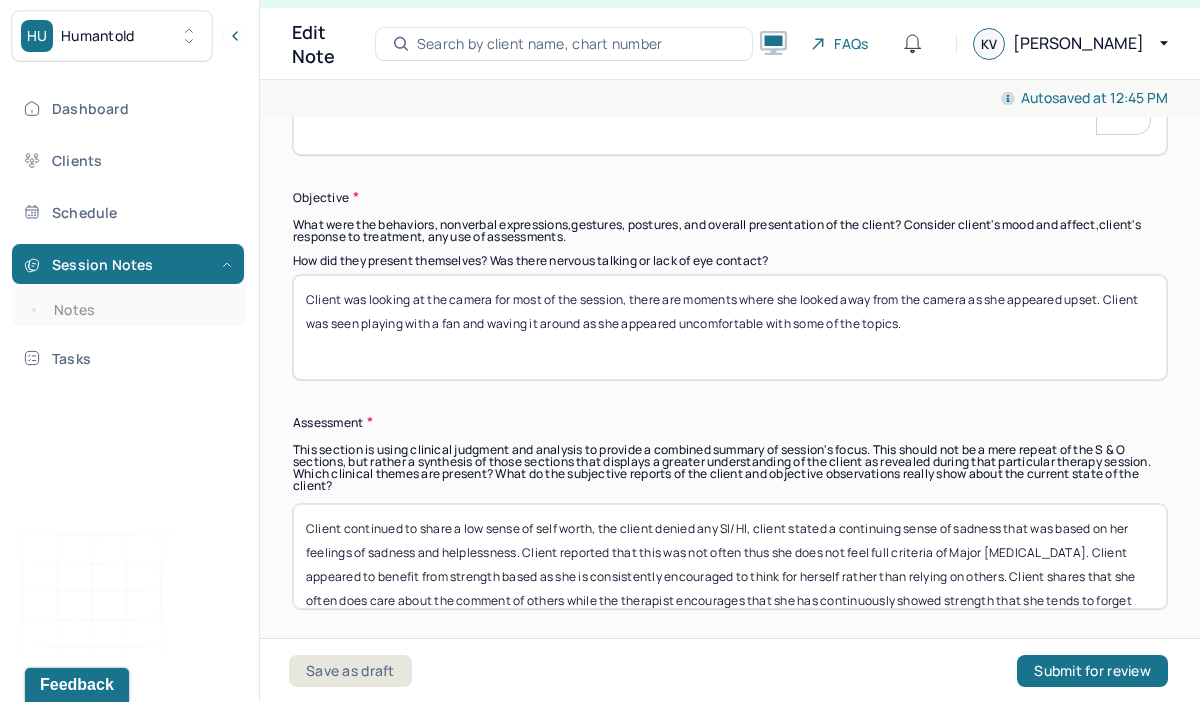 type on "Client reported that she continued to feel a sense of frustration as she felt that she was lonely." 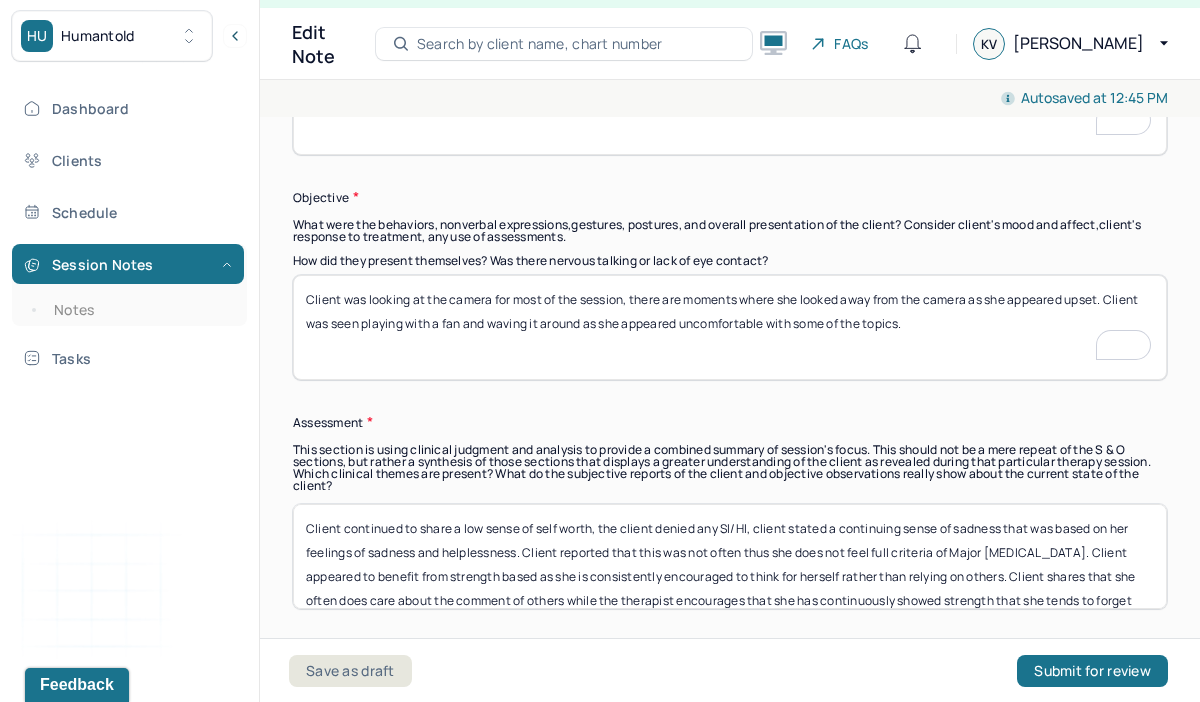 drag, startPoint x: 1105, startPoint y: 299, endPoint x: 1114, endPoint y: 317, distance: 20.12461 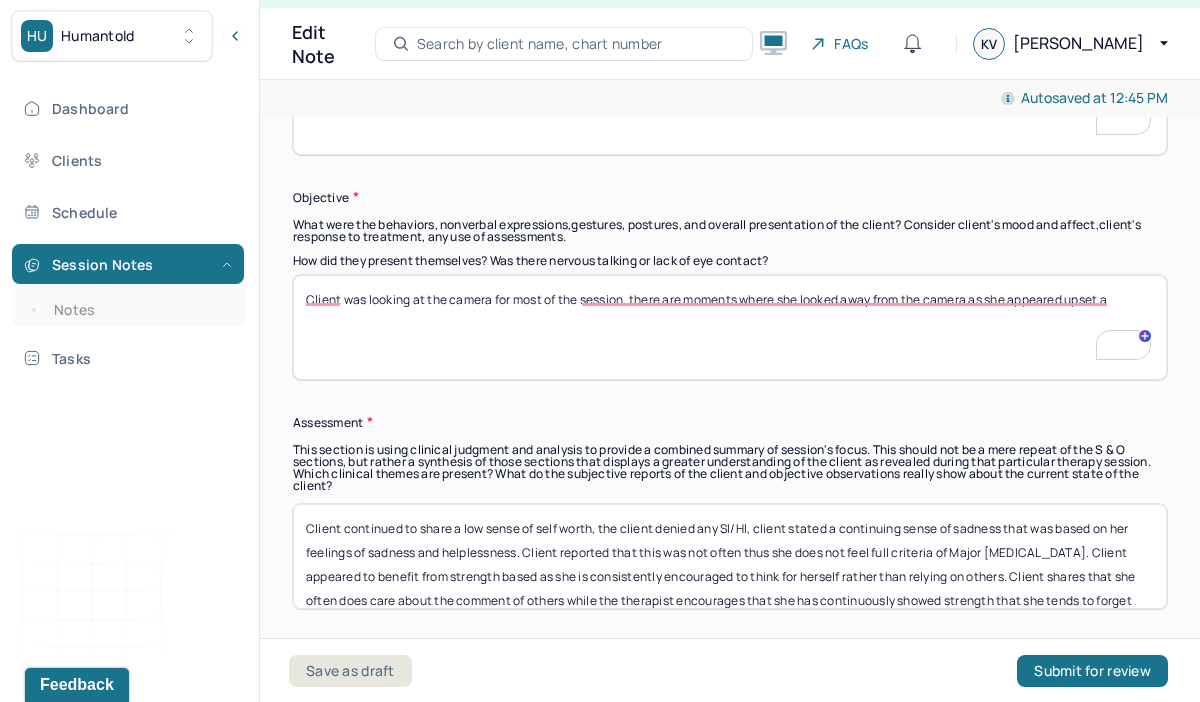 scroll, scrollTop: 1581, scrollLeft: 0, axis: vertical 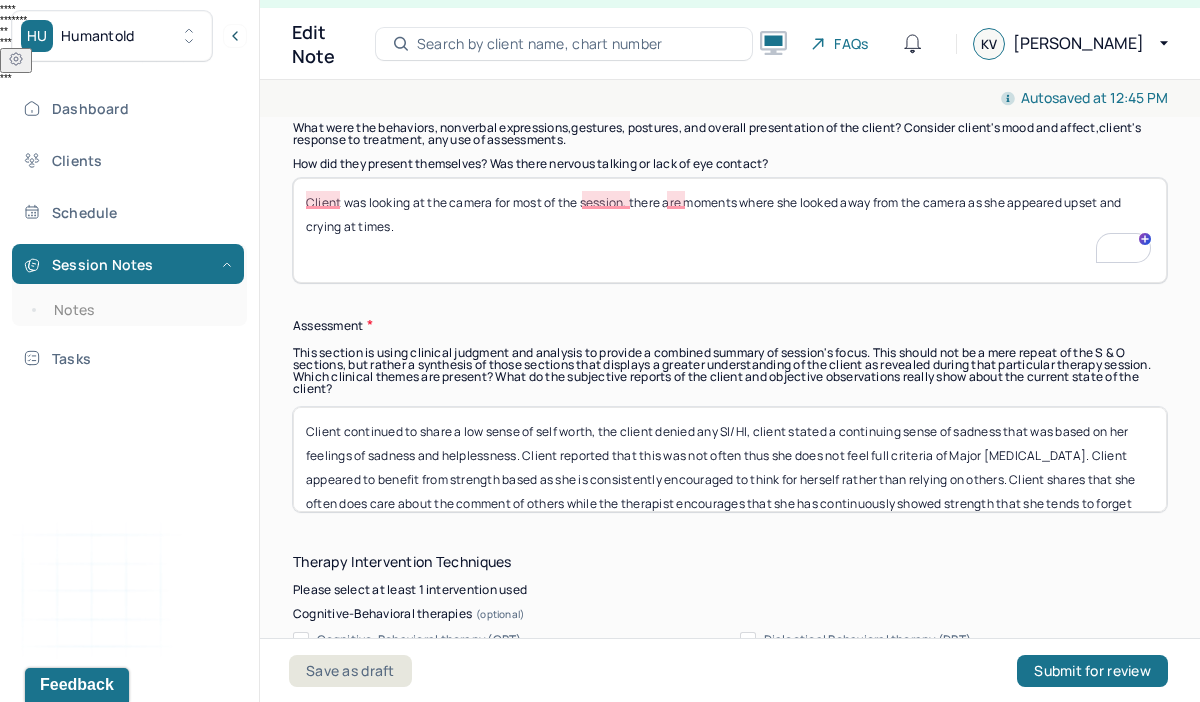 type on "Client was looking at the camera for most of the session, there are moments where she looked away from the camera as she appeared upset and crying at times." 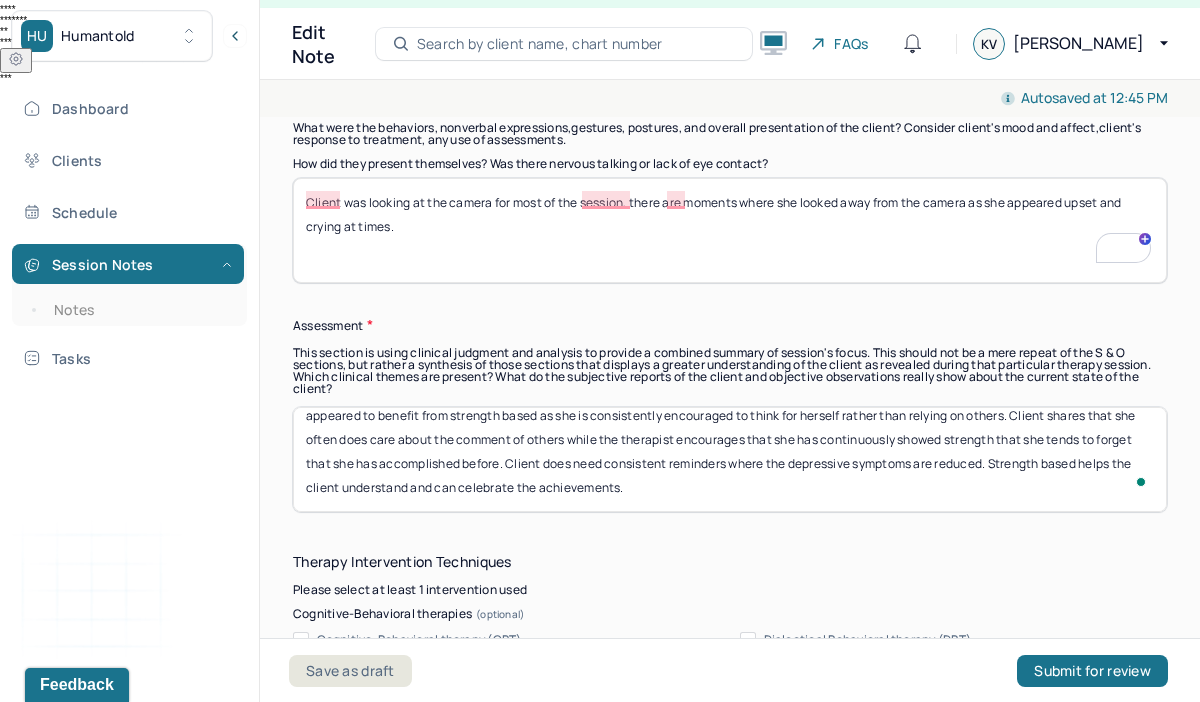 drag, startPoint x: 310, startPoint y: 424, endPoint x: 480, endPoint y: 566, distance: 221.50395 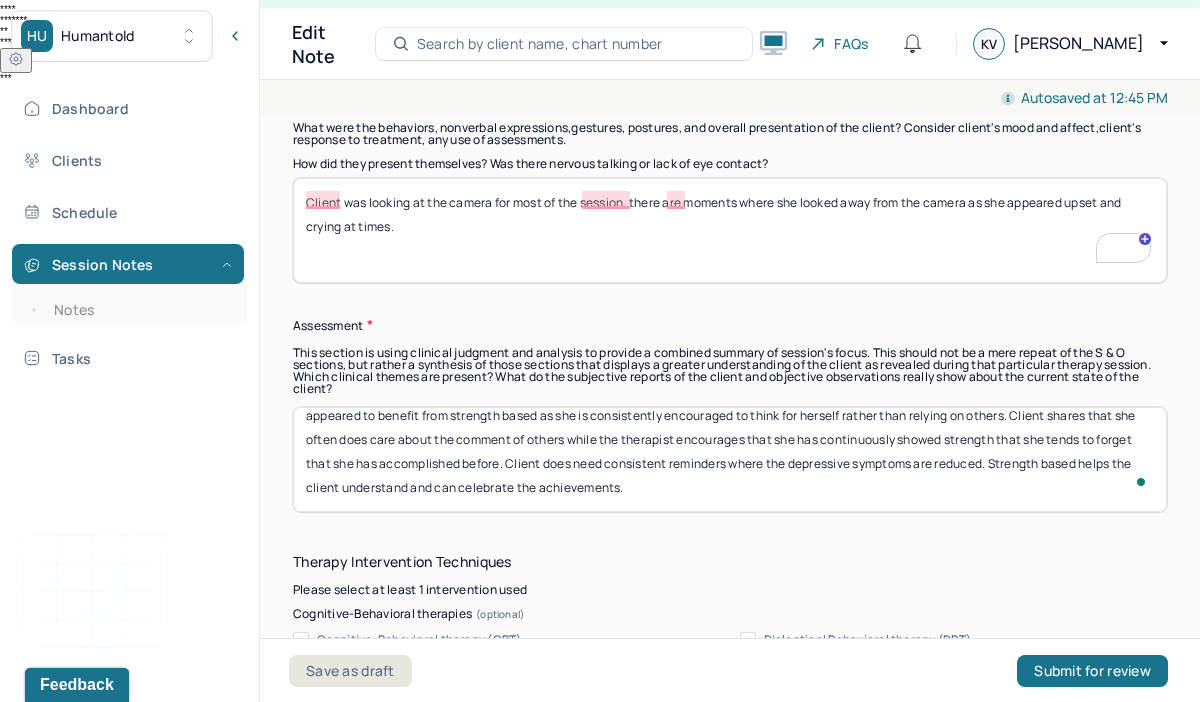 click on "Instructions The fields marked with an asterisk ( * ) are required before you can submit your notes. Before you can submit your session notes, they must be signed. You have the option to save your notes as a draft before making a submission. Appointment location * Teletherapy Client Teletherapy Location Home Office Other Provider Teletherapy Location Home Office Other Consent was received for the teletherapy session The teletherapy session was conducted via video Primary diagnosis * F41.1 GENERALIZED ANXIETY DISORDER Secondary diagnosis (optional) Secondary diagnosis Tertiary diagnosis (optional) Tertiary diagnosis Emotional / Behavioural symptoms demonstrated * Client reported that she was sad as her voice broke and she constantly looked away from the camera and began to cry.  Causing * Maladaptive Functioning Intention for Session * Attempts to alleviate the emotional disturbances Session Note Subjective Client reported that she continued to feel a sense of frustration as she felt that she was lonely.  EDMR" at bounding box center [730, 980] 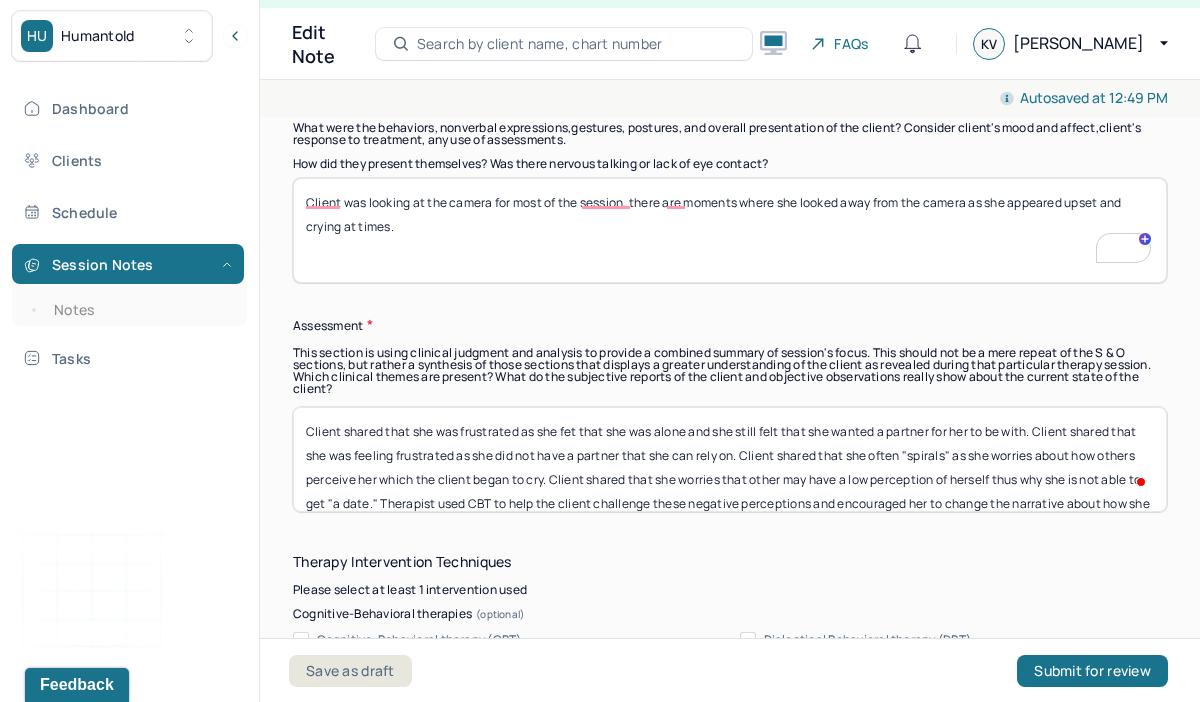 scroll, scrollTop: 24, scrollLeft: 0, axis: vertical 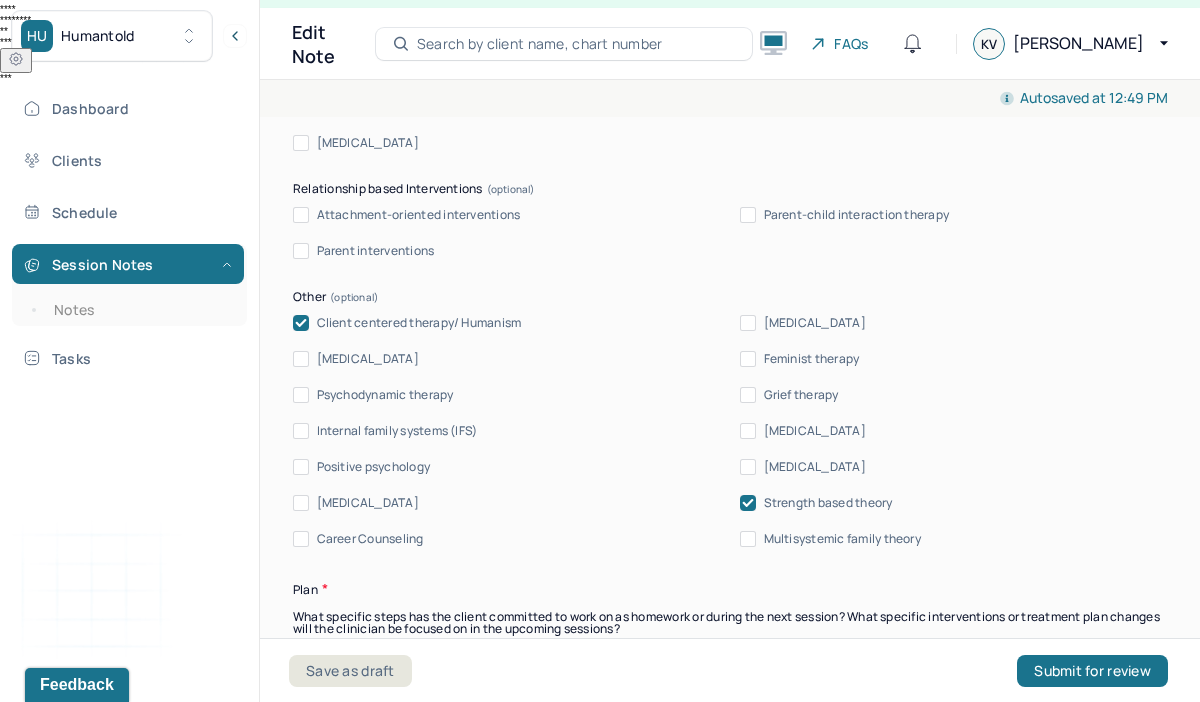 type on "Client shared that she was frustrated as she fet that she was alone and she still felt that she wanted a partner for her to be with. Client shared that she was feeling frustrated as she did not have a partner that she can rely on. Client shared that she often "spirals" as she worries about how others perceive her which the client began to cry. Client shared that she worries that other may have a low perception of herself thus why she is not able to get "a date." Therapist used CBT to help the client challenge these negative perceptions and encouraged her to change the narrative about how she views life and what she is able to offer." 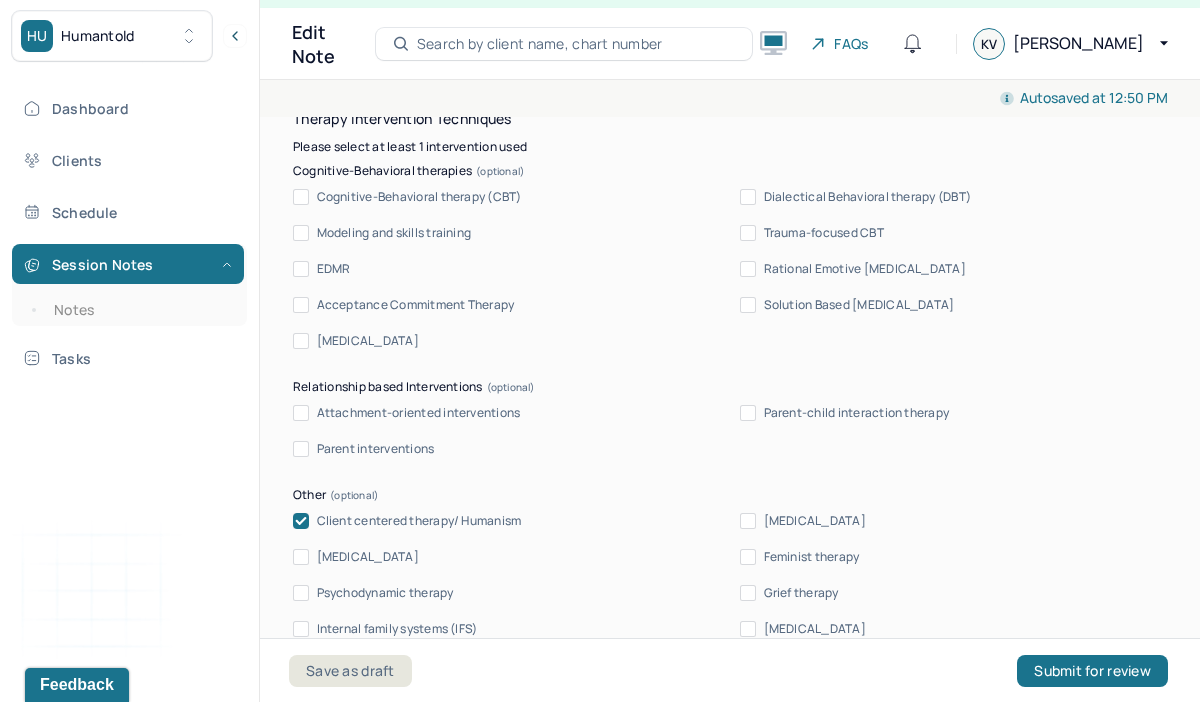 click on "Cognitive-Behavioral therapy (CBT)" at bounding box center [301, 197] 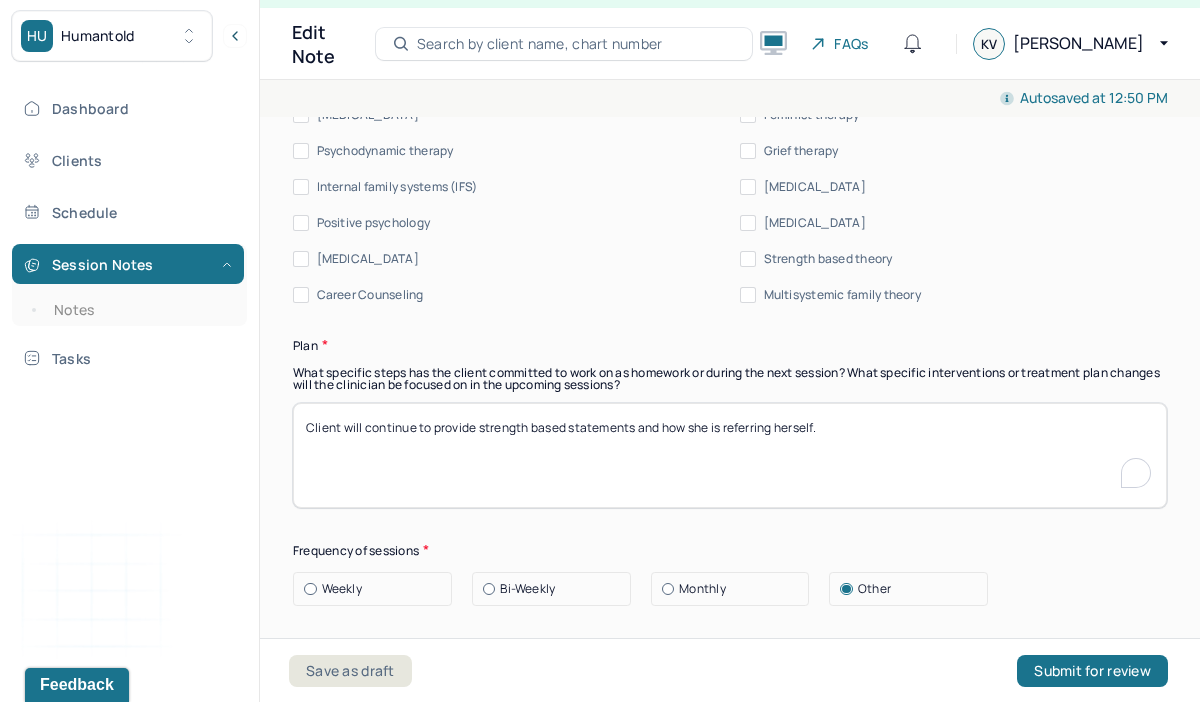 click on "Client will continue to provide strength based statements and how she is referring herself." at bounding box center (730, 455) 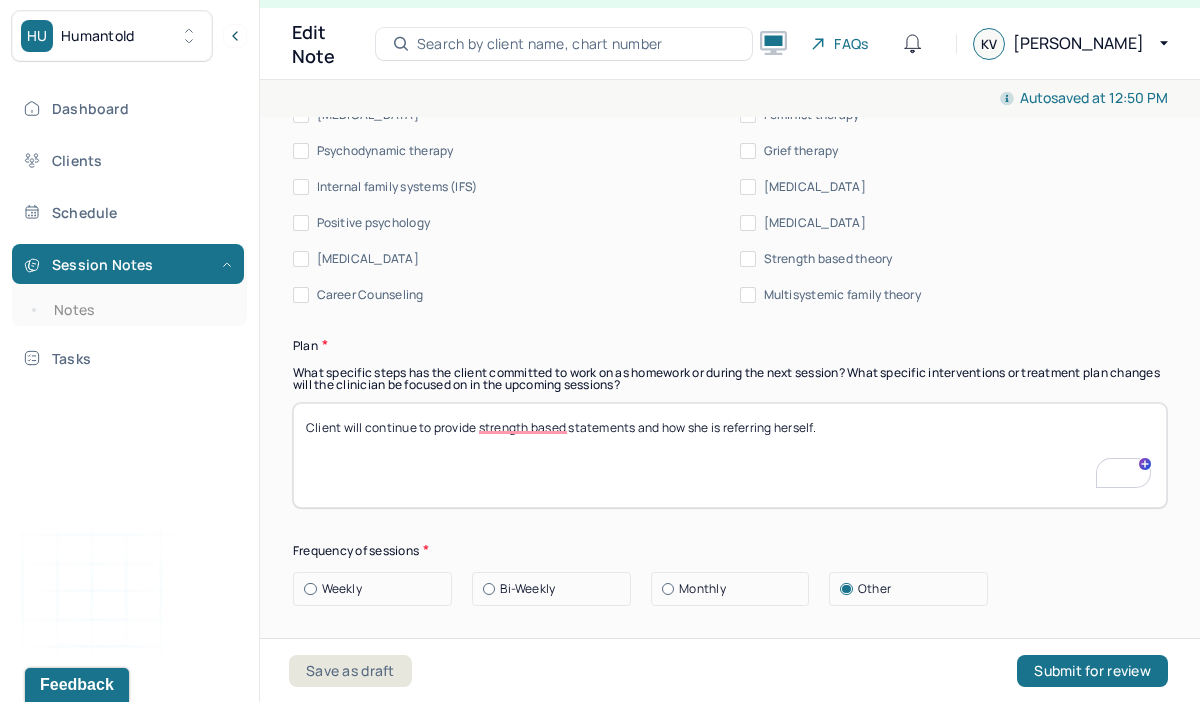 click on "Client will continue to provide strength based statements and how she is referring herself." at bounding box center (730, 455) 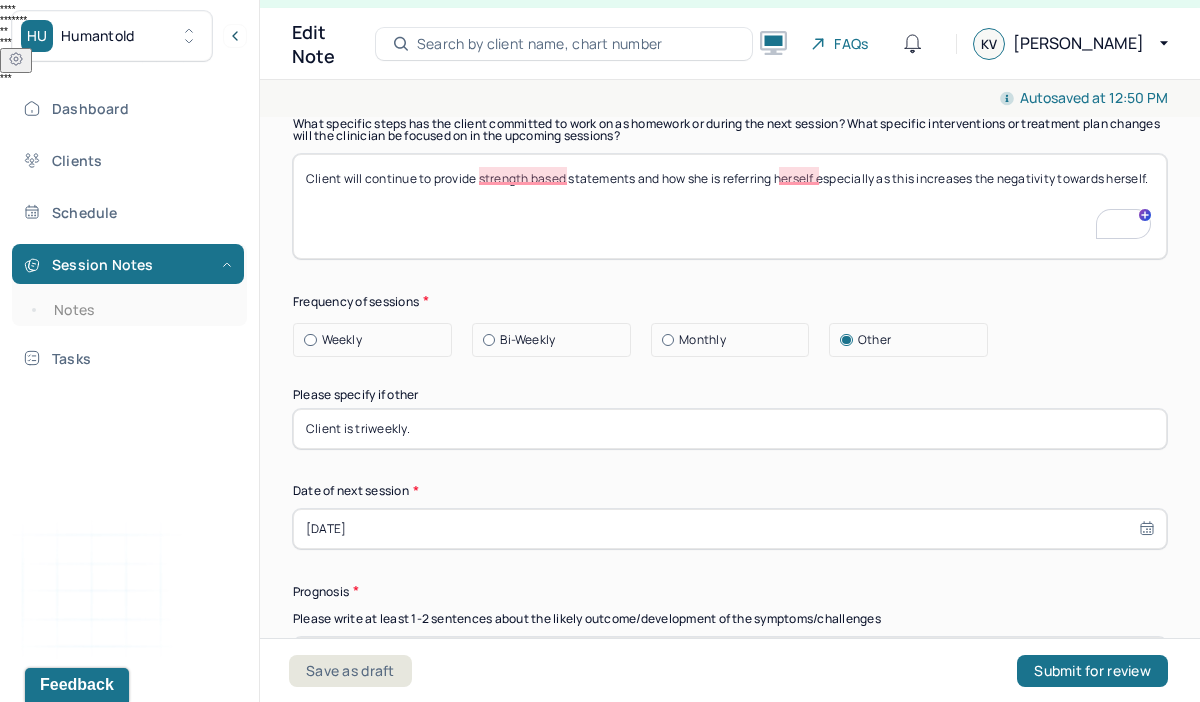 type on "Client will continue to provide strength based statements and how she is referring herself especially as this increases the negativity towards herself." 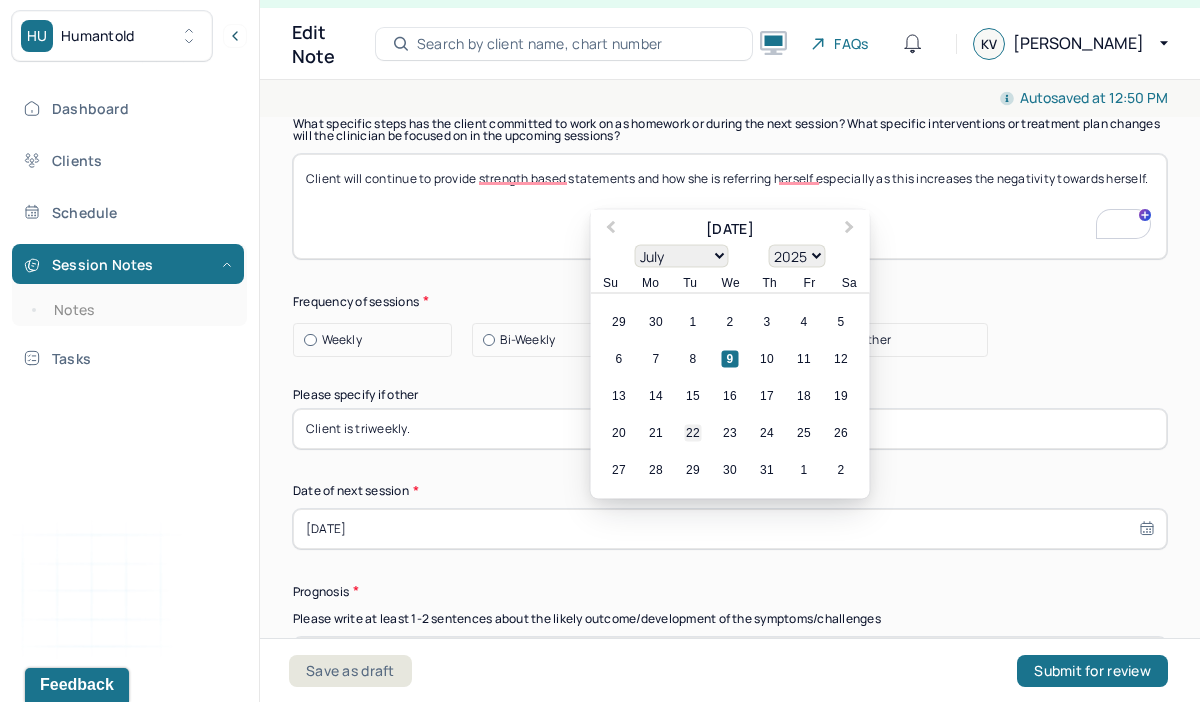 click on "22" at bounding box center (693, 432) 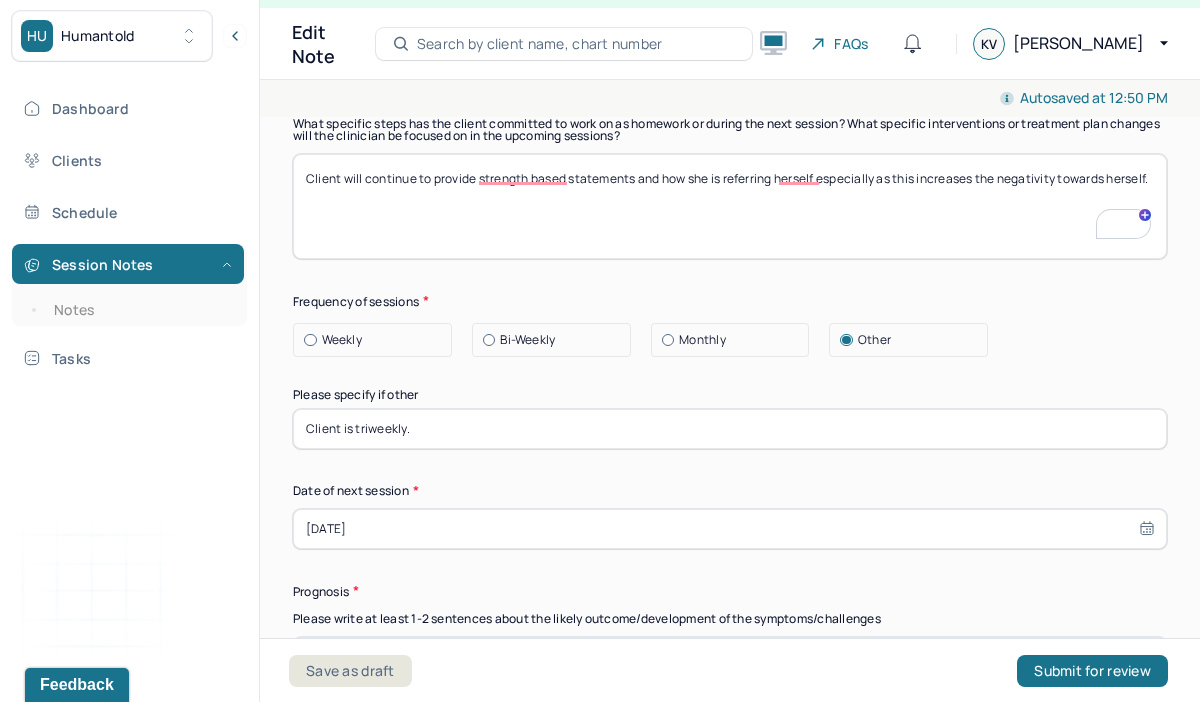 click on "07/22/2025" at bounding box center [730, 529] 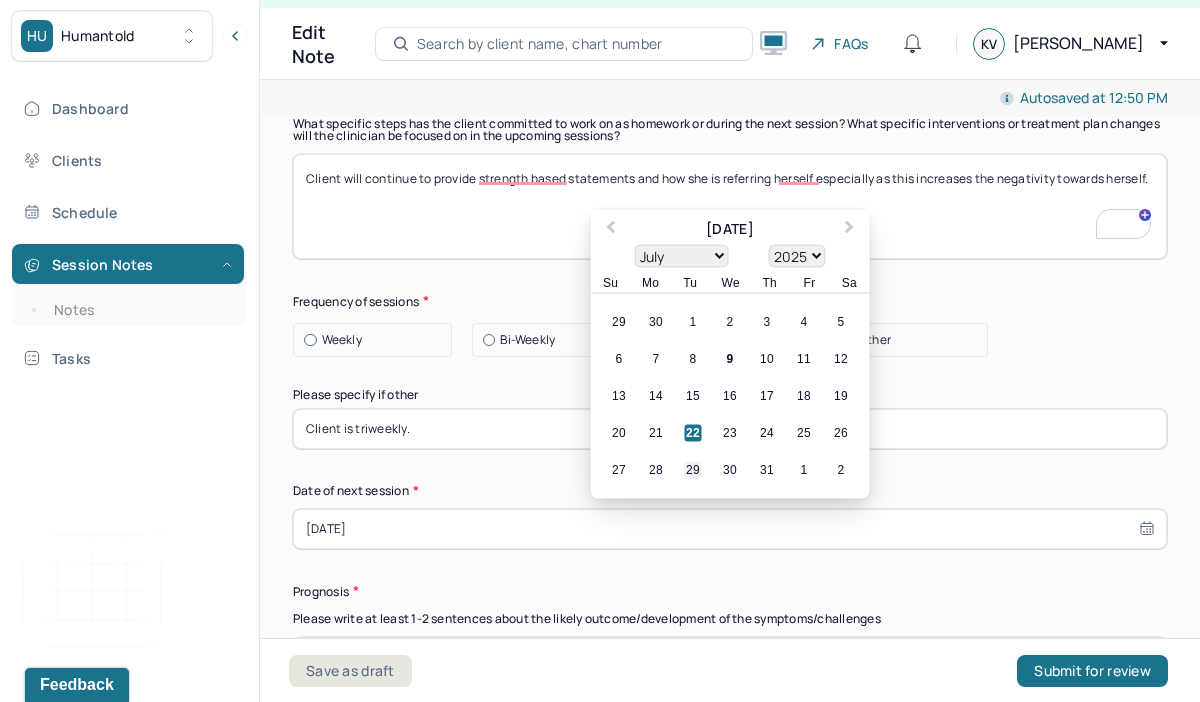 click on "29" at bounding box center [693, 469] 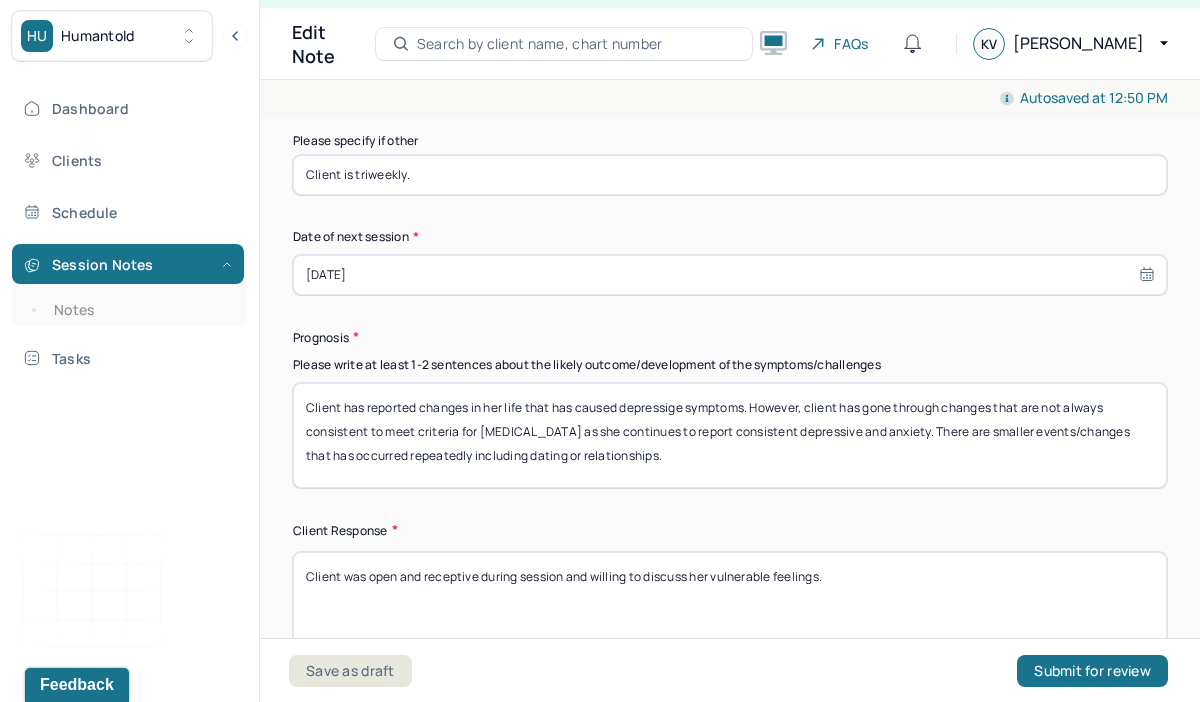 click on "Client has reported changes in her life that has caused depressige symptoms. However, client has gone through changes that are not always consistent to meet criteria for adjustment disorder as she continues to report consistent depressive and anxiety. There are smaller events/changes that has occurred repeatedly including dating or relationships." at bounding box center (730, 435) 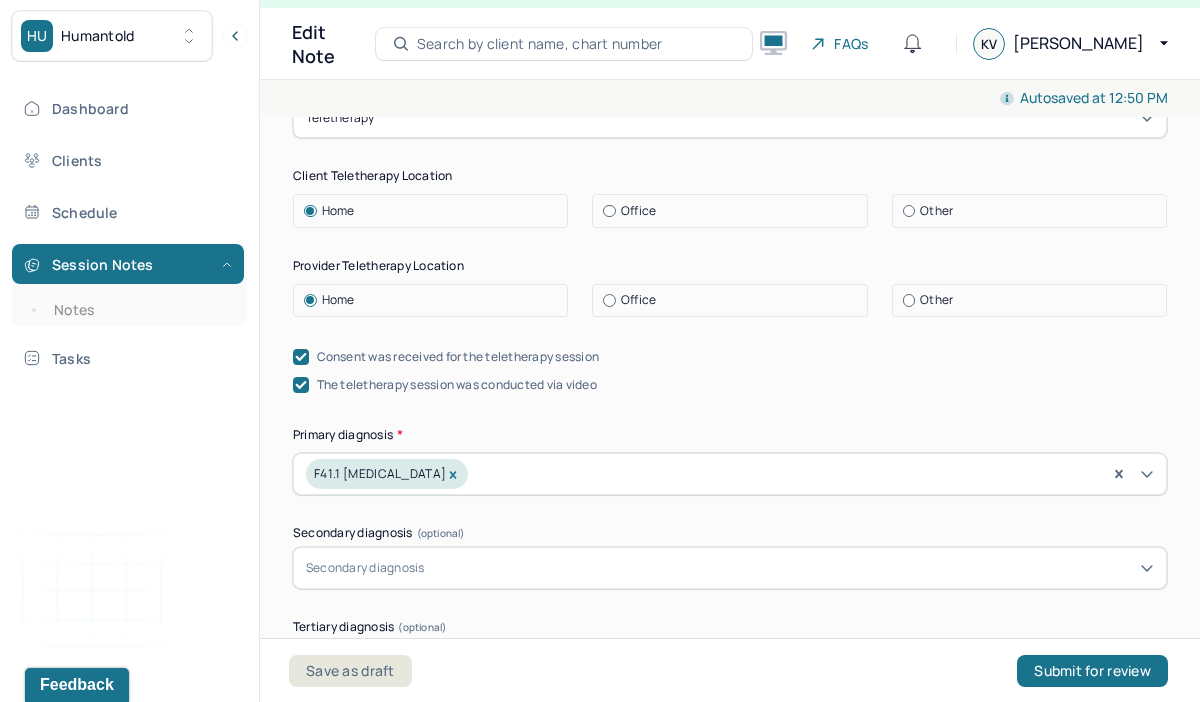 click 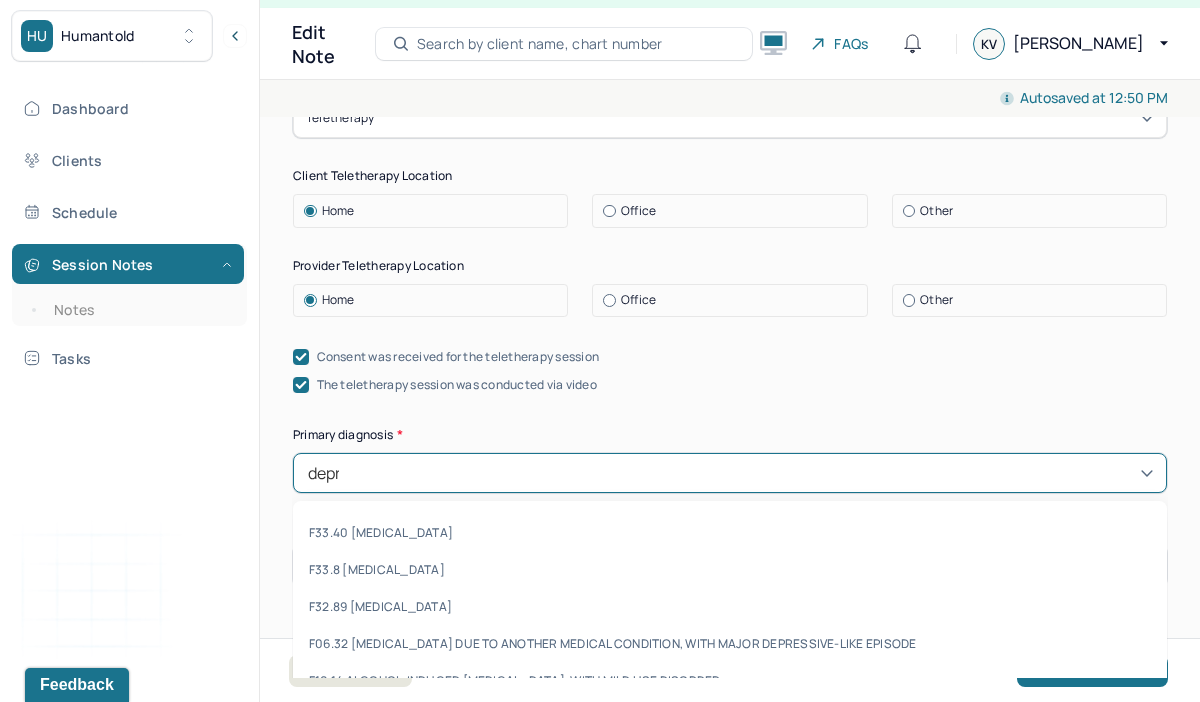 type on "depre" 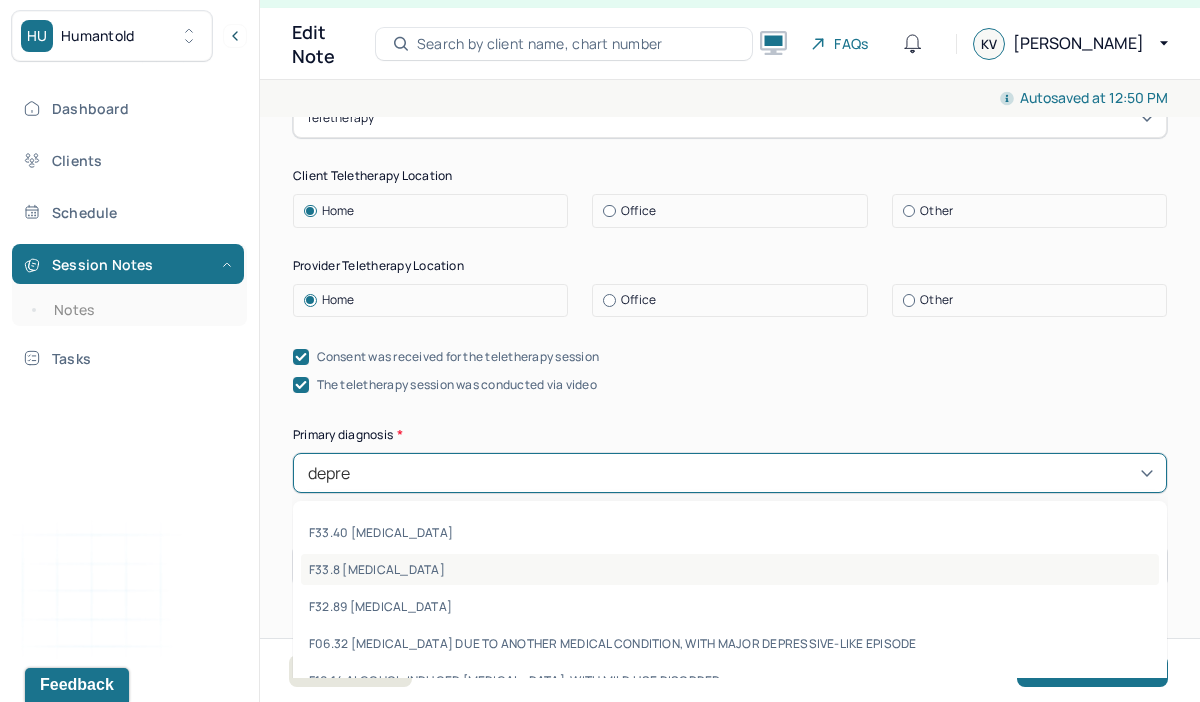 click on "F33.8 [MEDICAL_DATA]" at bounding box center [730, 569] 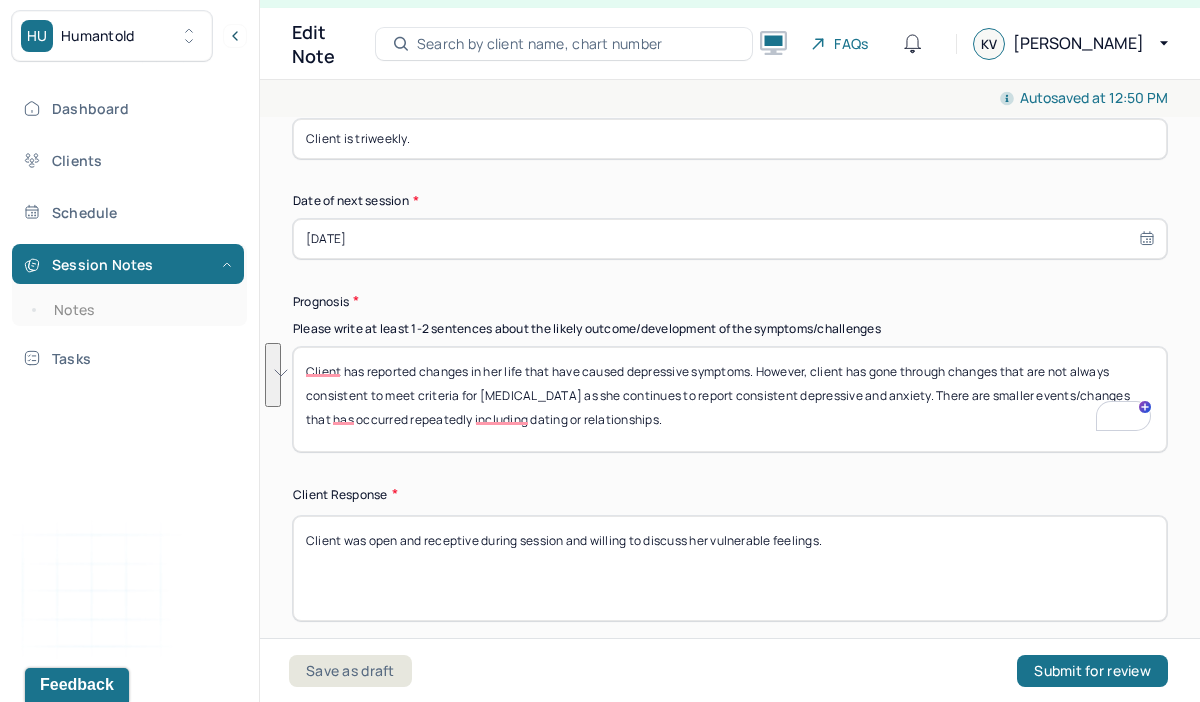 drag, startPoint x: 683, startPoint y: 407, endPoint x: 759, endPoint y: 364, distance: 87.32124 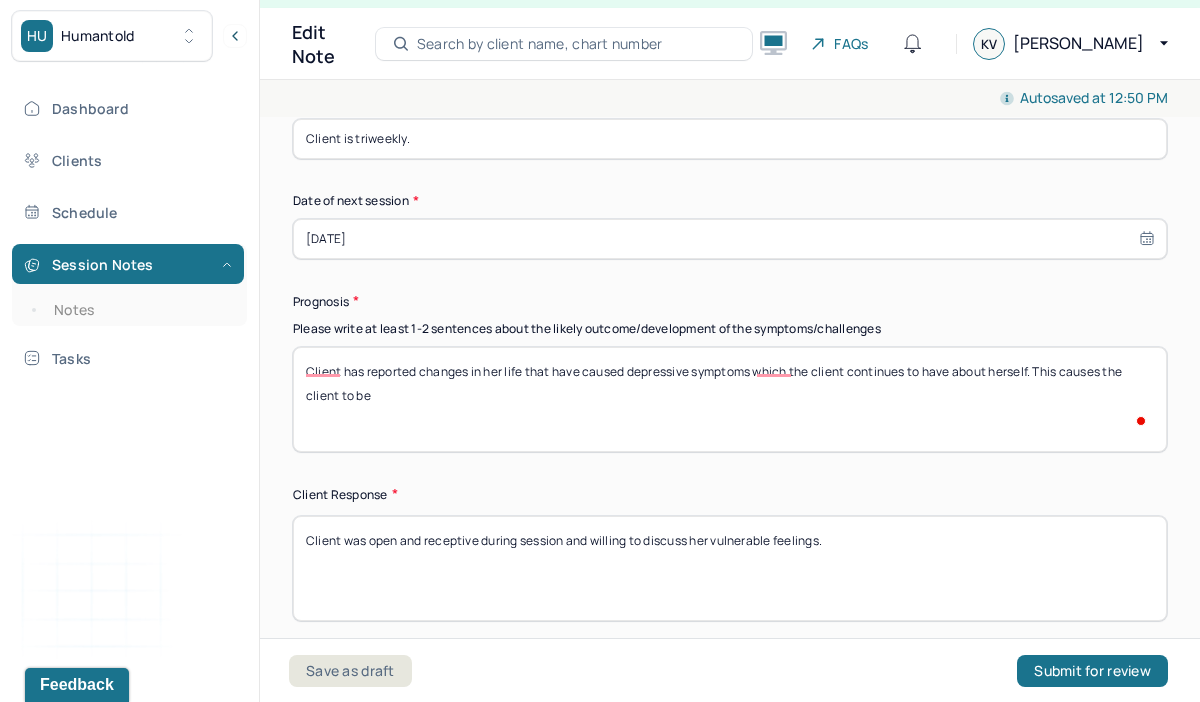 type on "Client has reported changes in her life that have caused depressive symptoms which the client continues to have about herself. This causes the client to be" 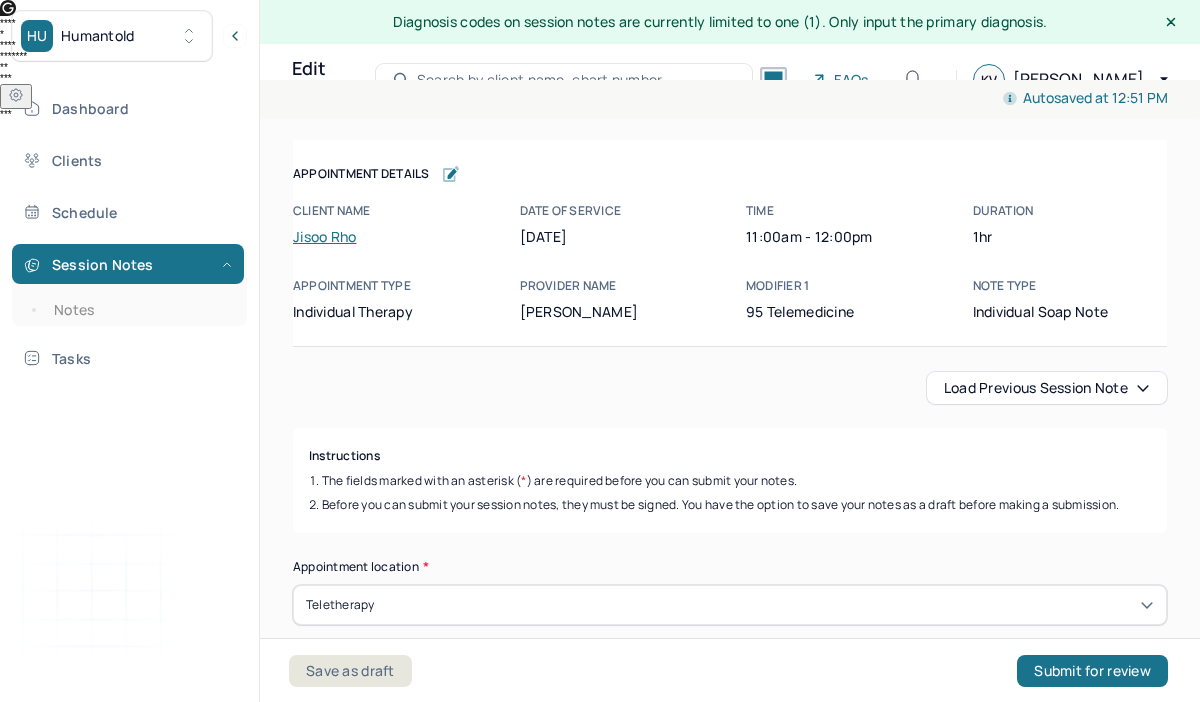 scroll, scrollTop: 36, scrollLeft: 0, axis: vertical 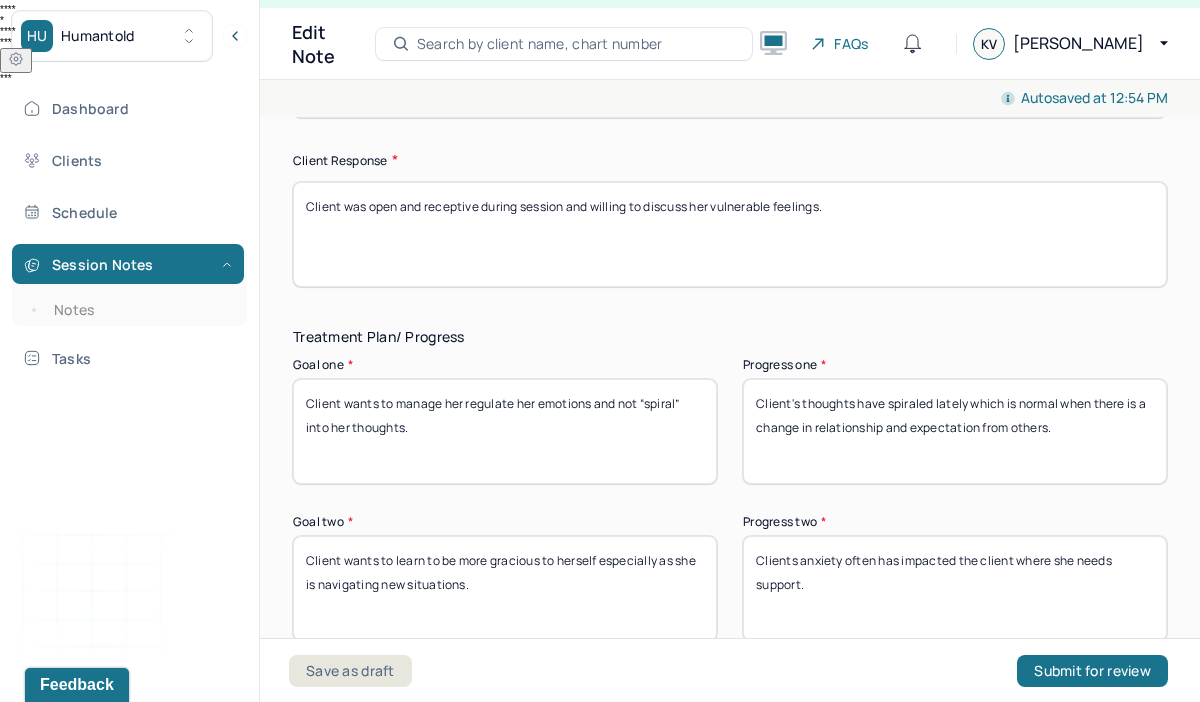 type on "Client has reported changes in her life that have caused depressive symptoms which the client continues to have about herself. This causes the client to be often frustrated and have depressive symptoms. Client does not meet criteria for major depressive as she does not meet the time frame." 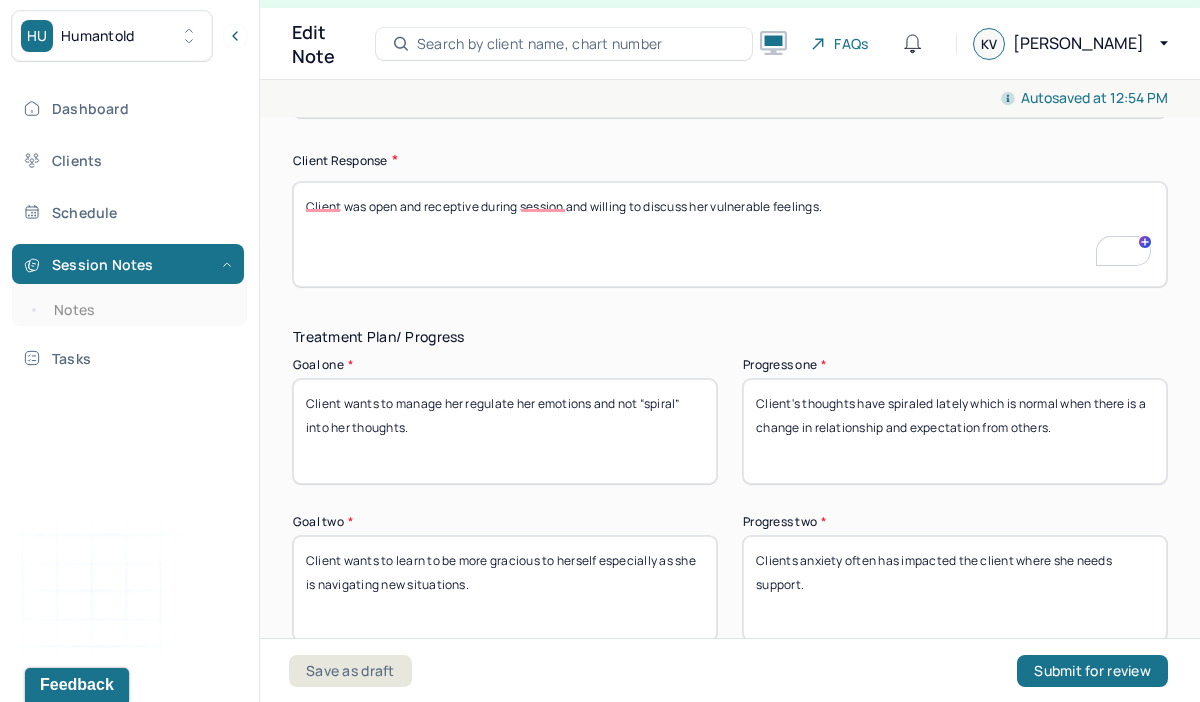 scroll, scrollTop: 3436, scrollLeft: 0, axis: vertical 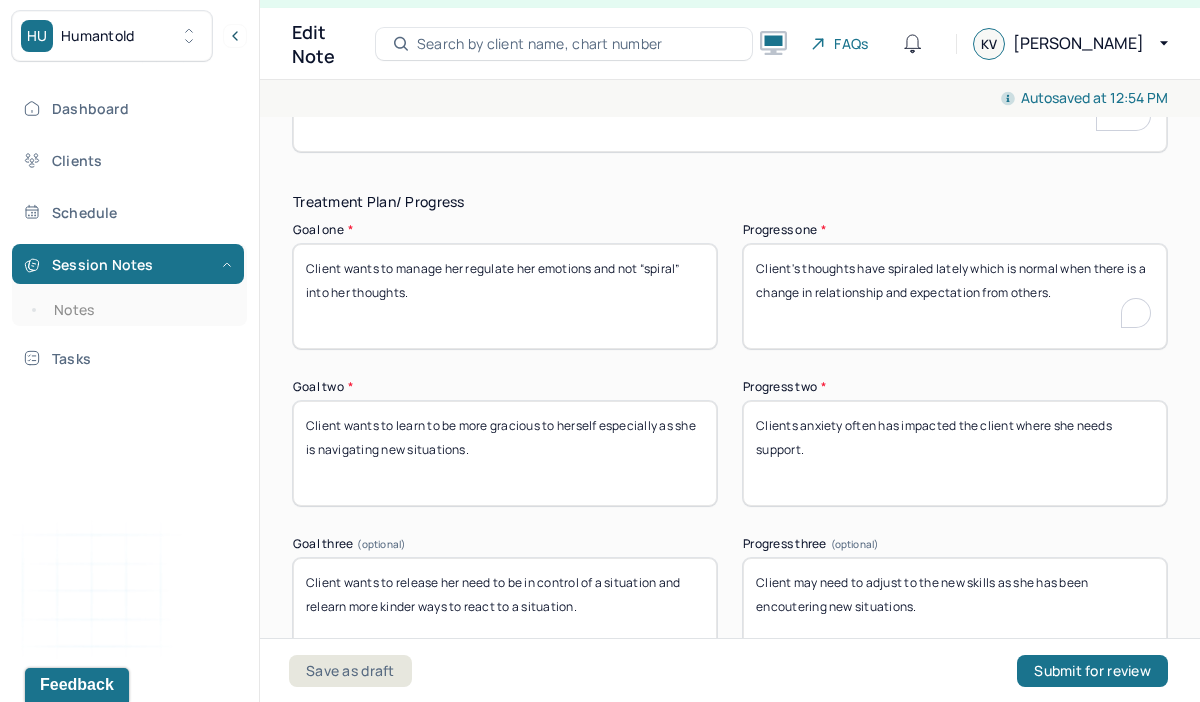 click on "Client's thoughts have spiraled lately which is normal when there is a change in relationship and expectation from others." at bounding box center [955, 296] 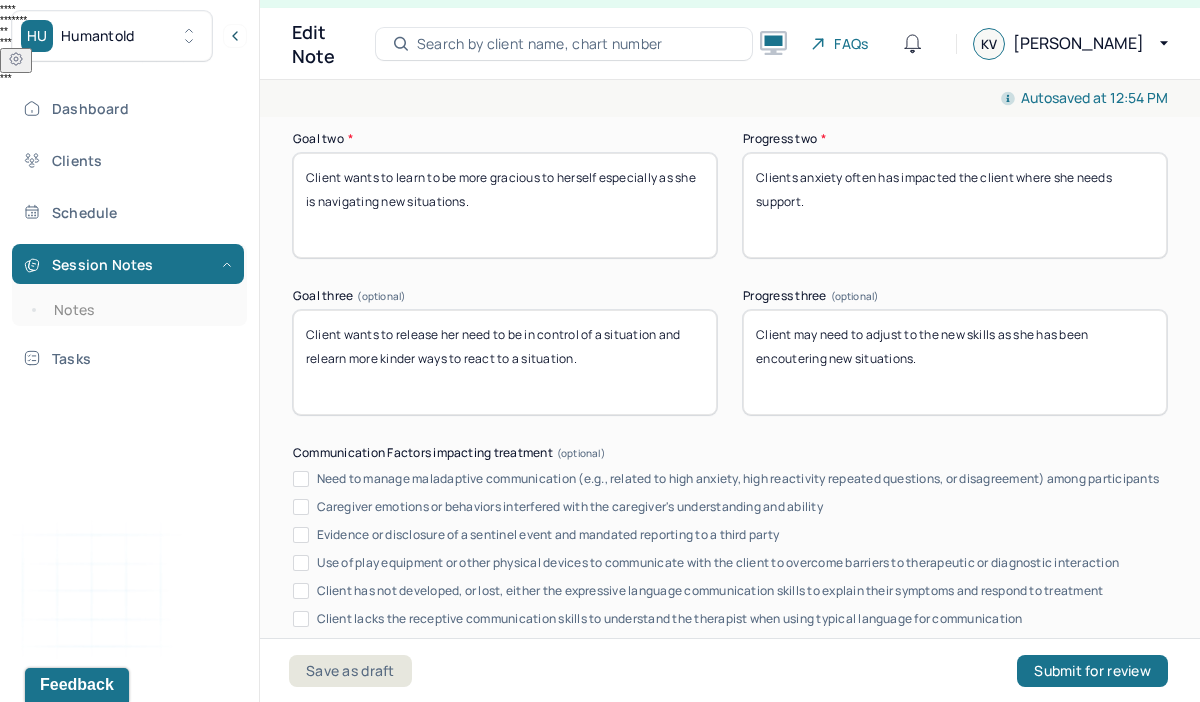 type on "Client's thoughts have spiraled lately which is normal when there is a change in relationship and expectation from others. Client reported that there has been increased." 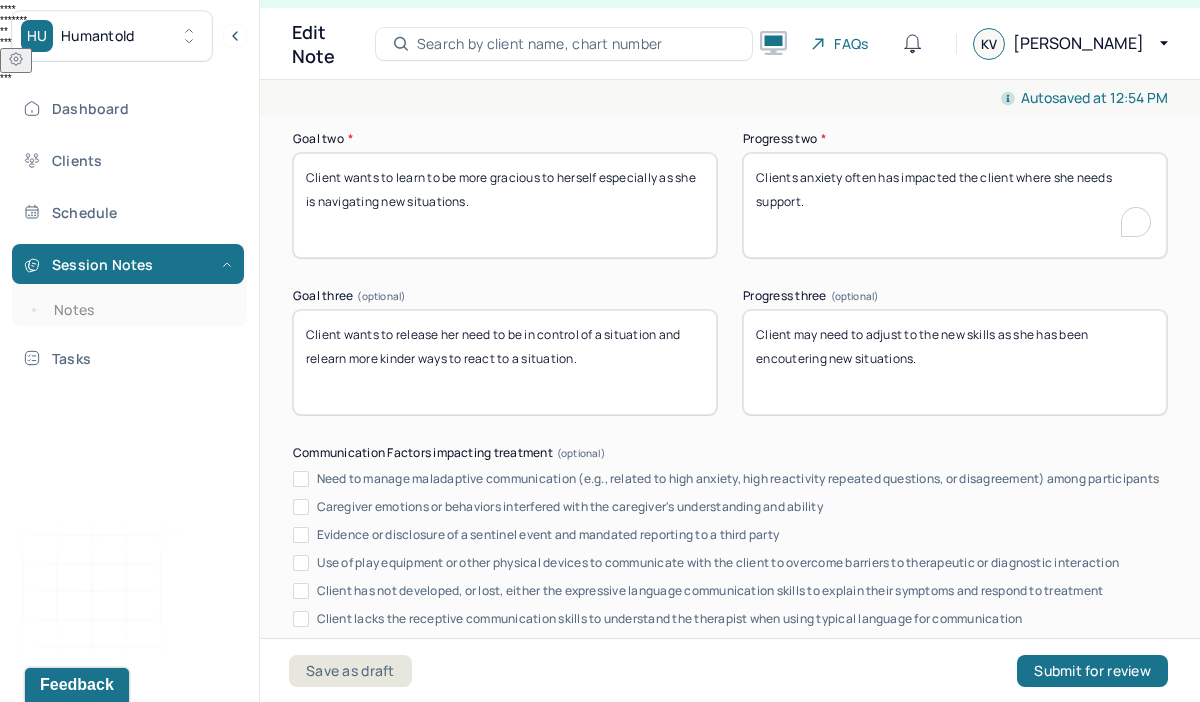click on "Clients anxiety often has impacted the client where she needs support." at bounding box center (955, 205) 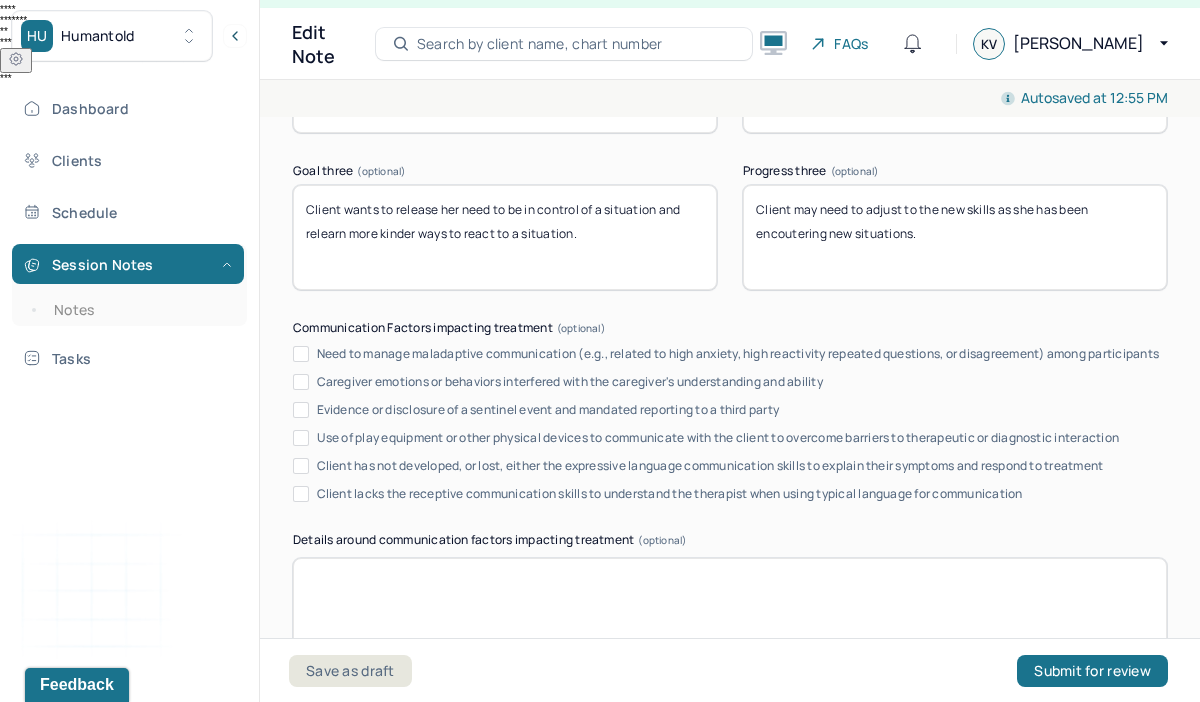 type on "Clients anxiety often has impacted the client where she needs support and she reported that she has been able to remind herself at times." 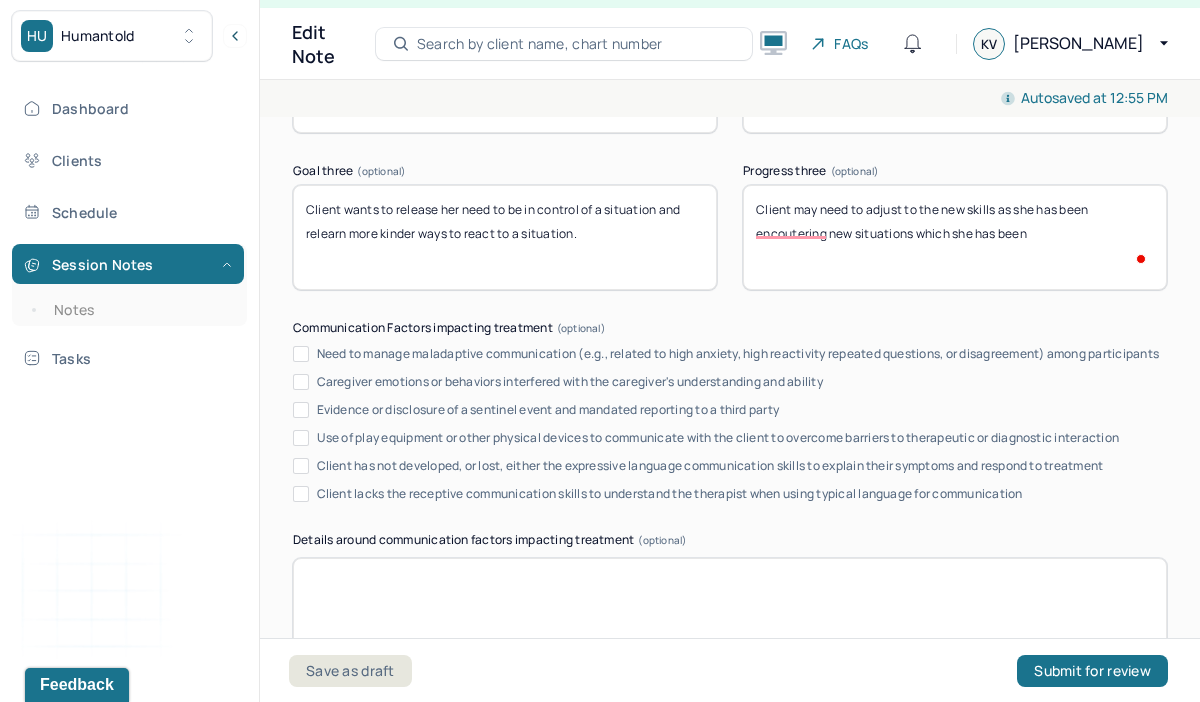 type on "Client may need to adjust to the new skills as she has been encoutering new situations which she has been u" 